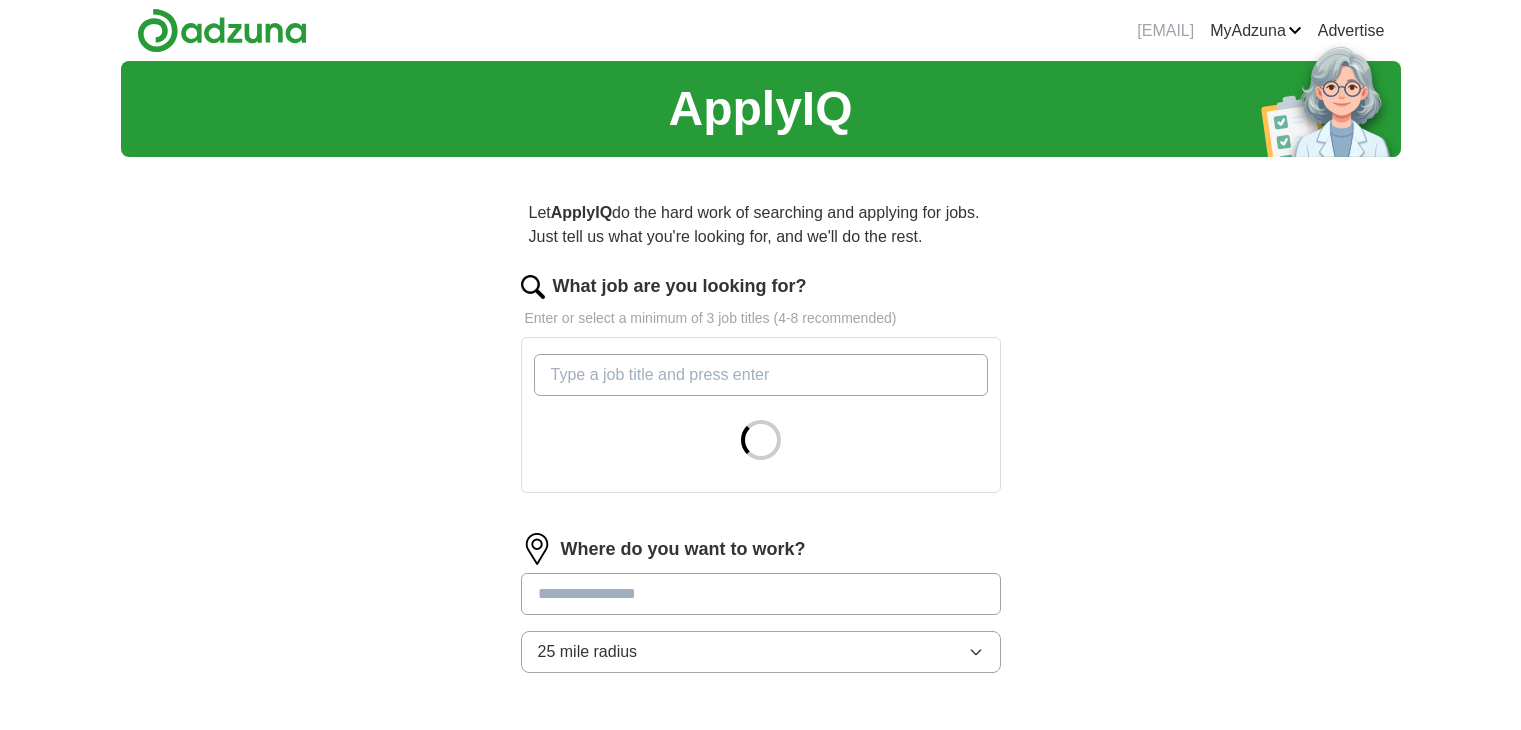 scroll, scrollTop: 0, scrollLeft: 0, axis: both 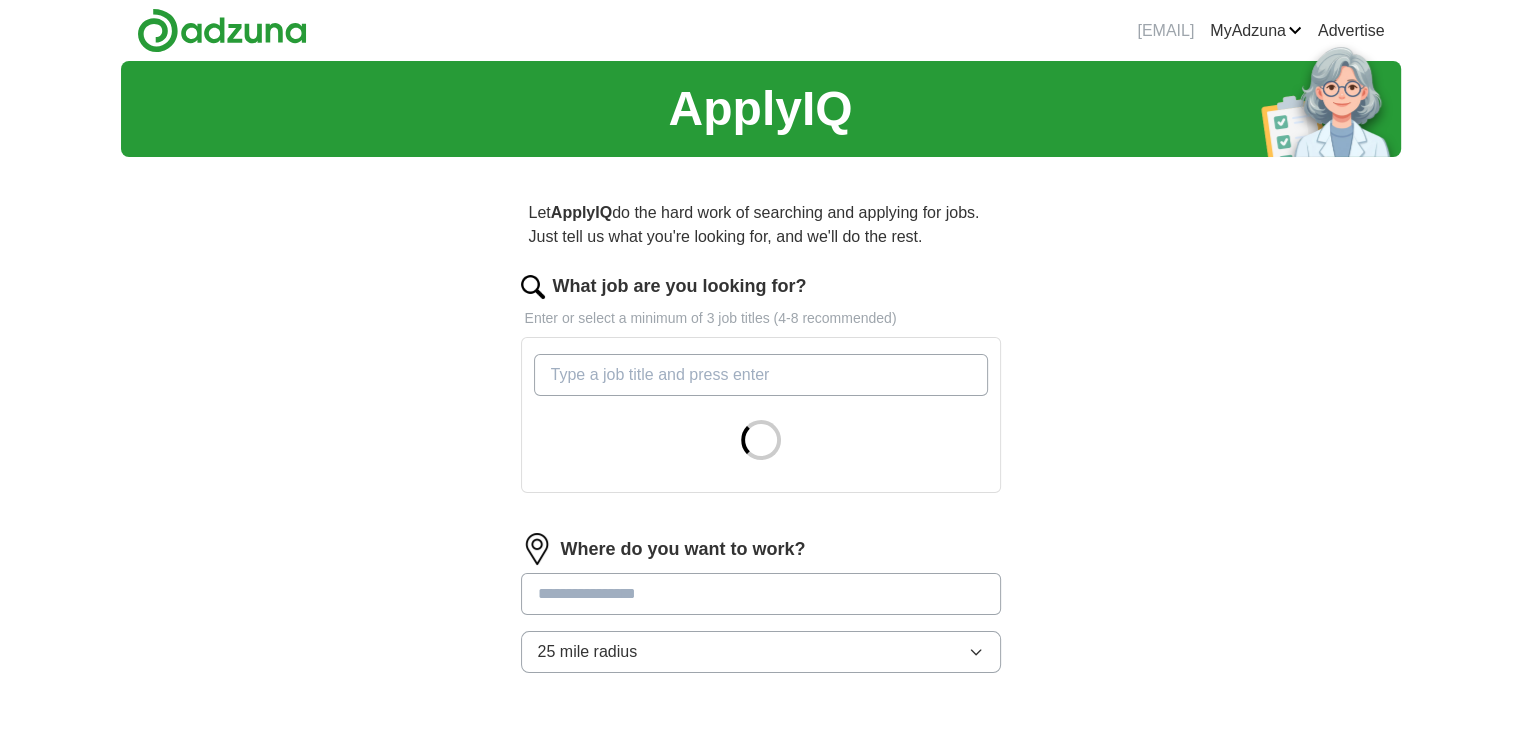 click on "What job are you looking for?" at bounding box center [761, 375] 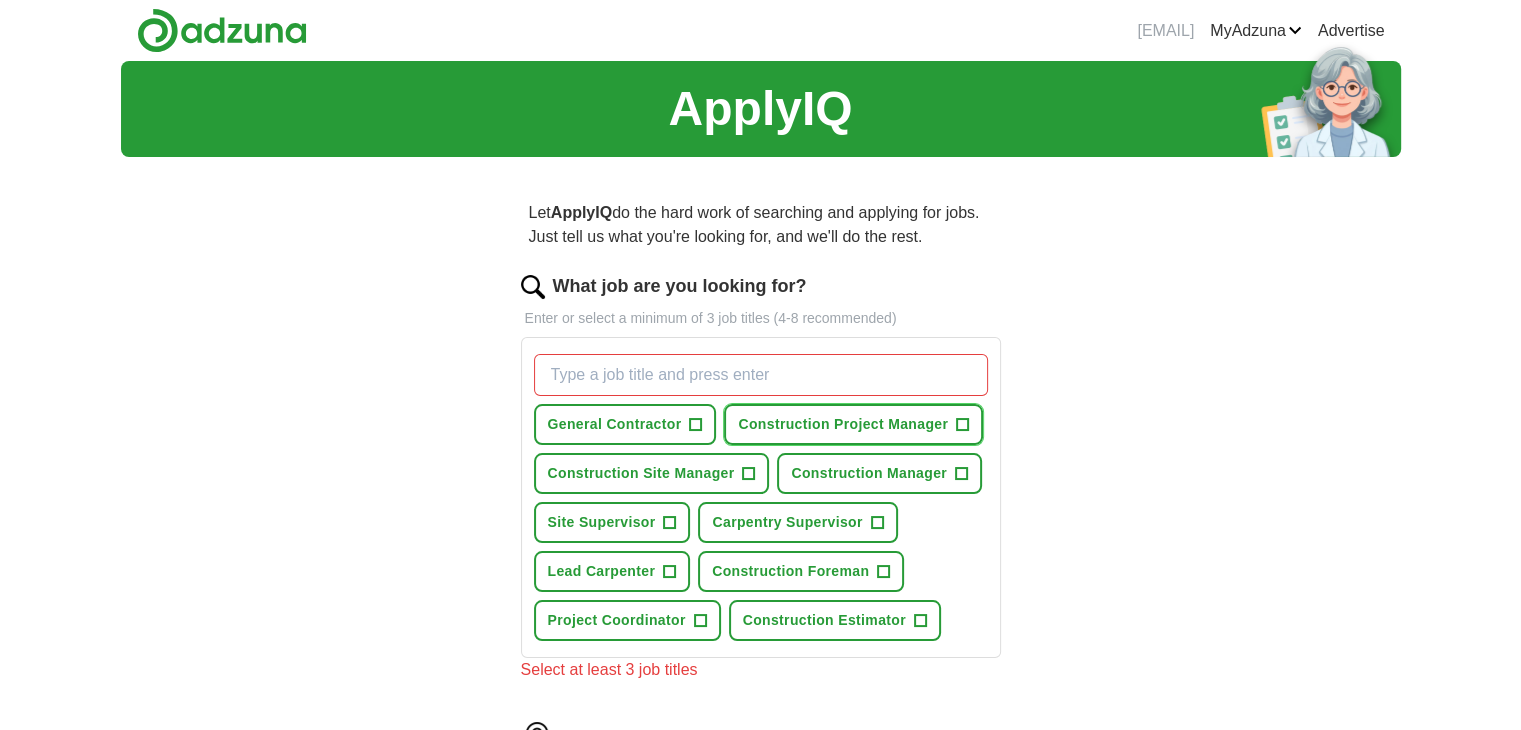click on "+" at bounding box center (963, 425) 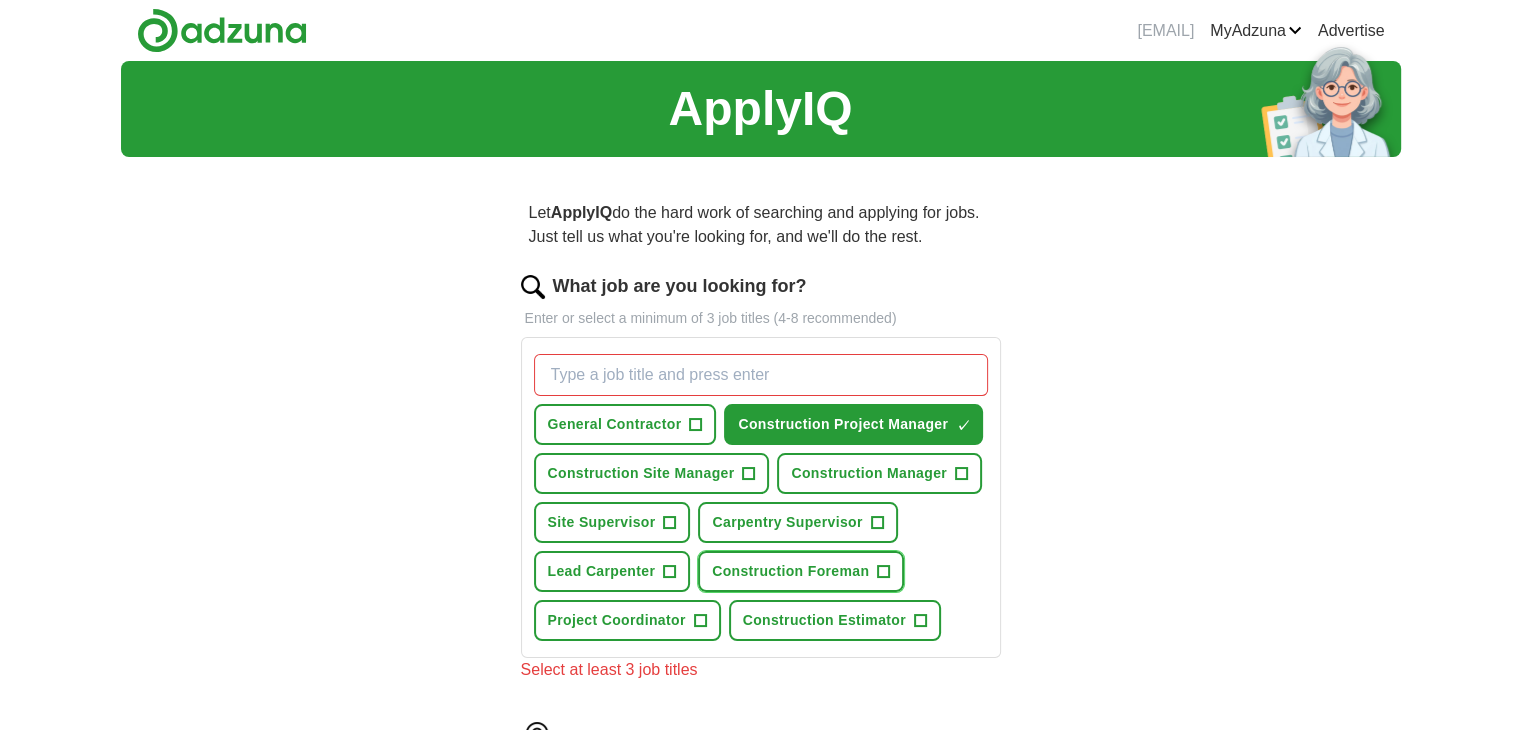 click on "Construction Foreman" at bounding box center (790, 571) 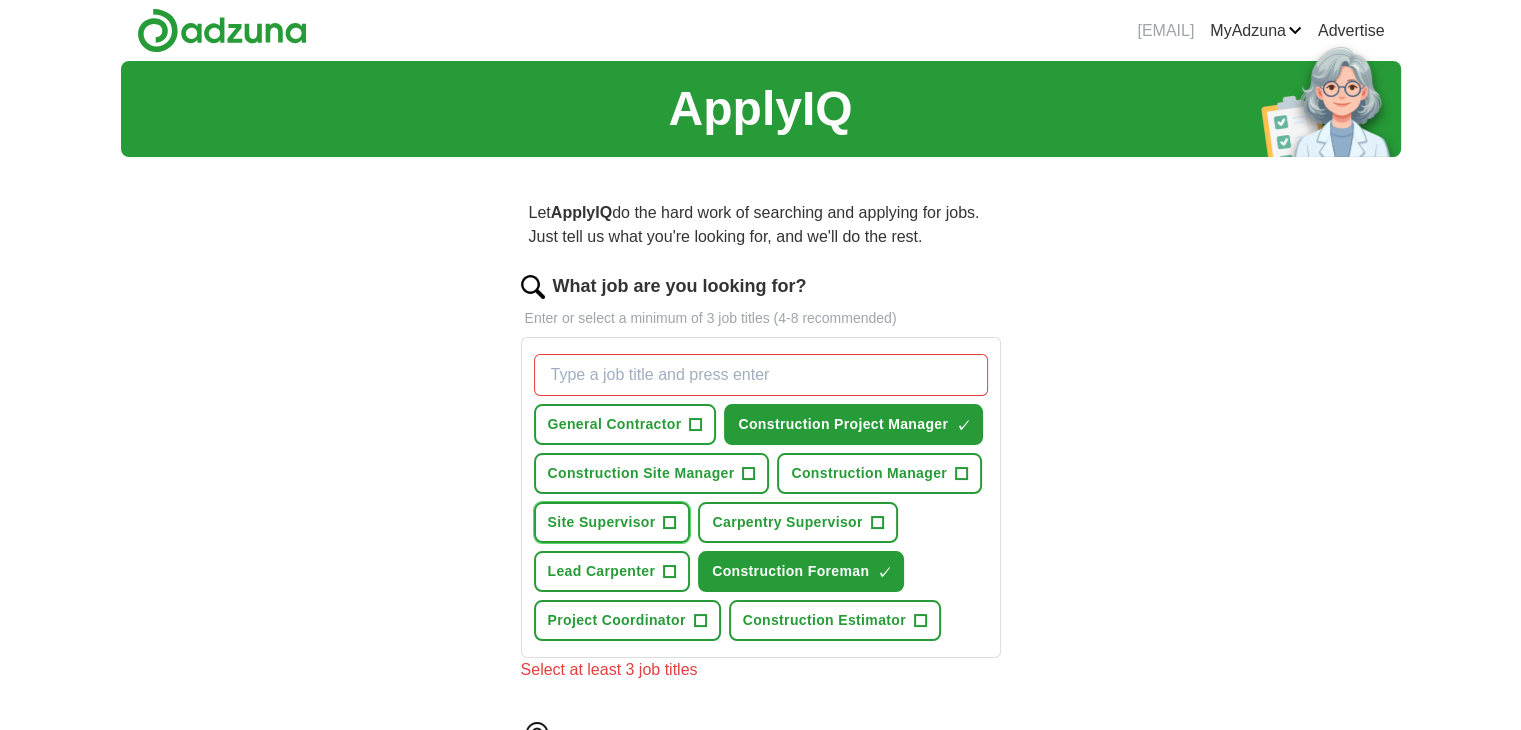 click on "Site Supervisor" at bounding box center (602, 522) 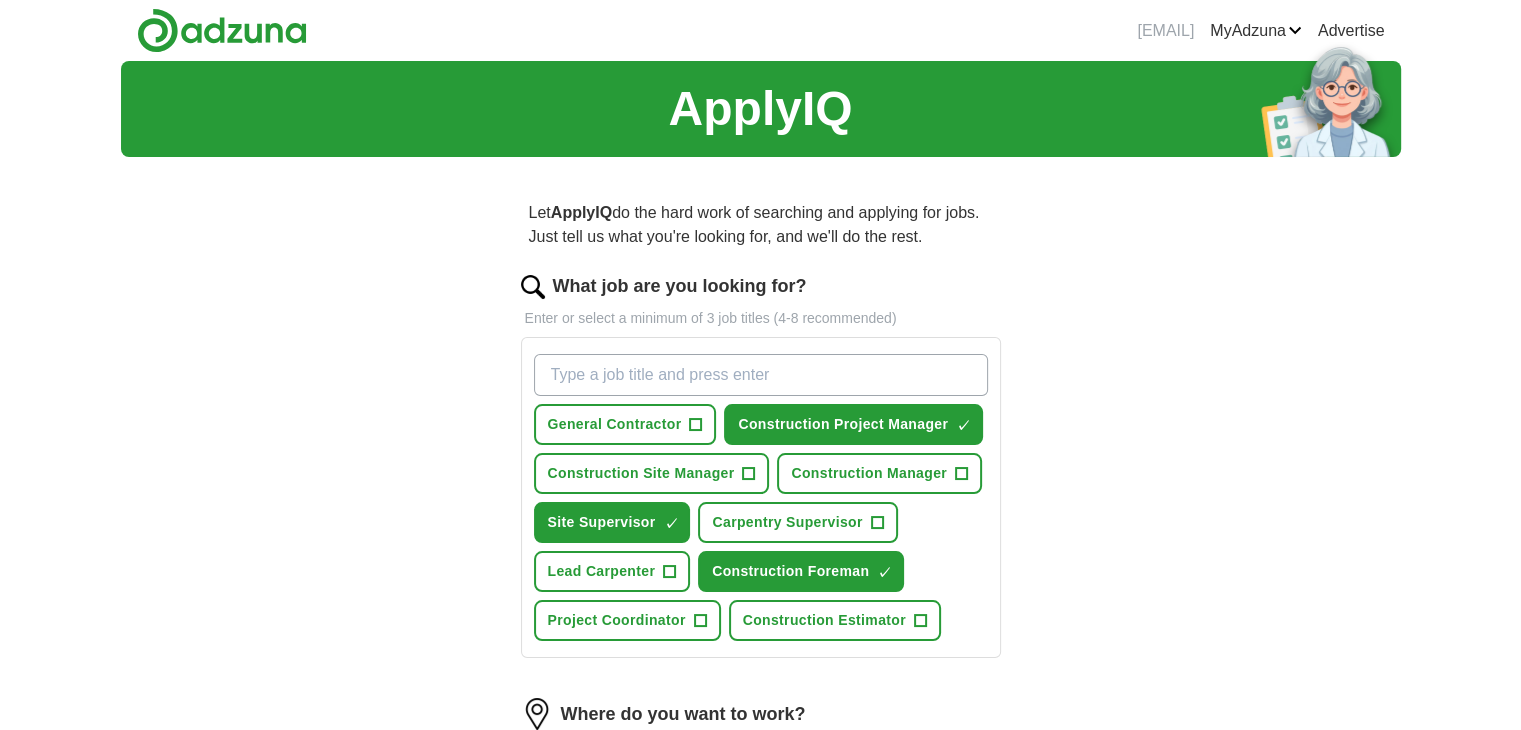 click on "Let  ApplyIQ  do the hard work of searching and applying for jobs. Just tell us what you're looking for, and we'll do the rest. What job are you looking for? Enter or select a minimum of 3 job titles (4-8 recommended) General Contractor + Construction Project Manager ✓ × Construction Site Manager + Construction Manager + Site Supervisor ✓ × Carpentry Supervisor + Lead Carpenter + Construction Foreman ✓ × Project Coordinator + Construction Estimator + Where do you want to work? 25 mile radius Start applying for jobs By registering, you consent to us applying to suitable jobs for you" at bounding box center [761, 589] 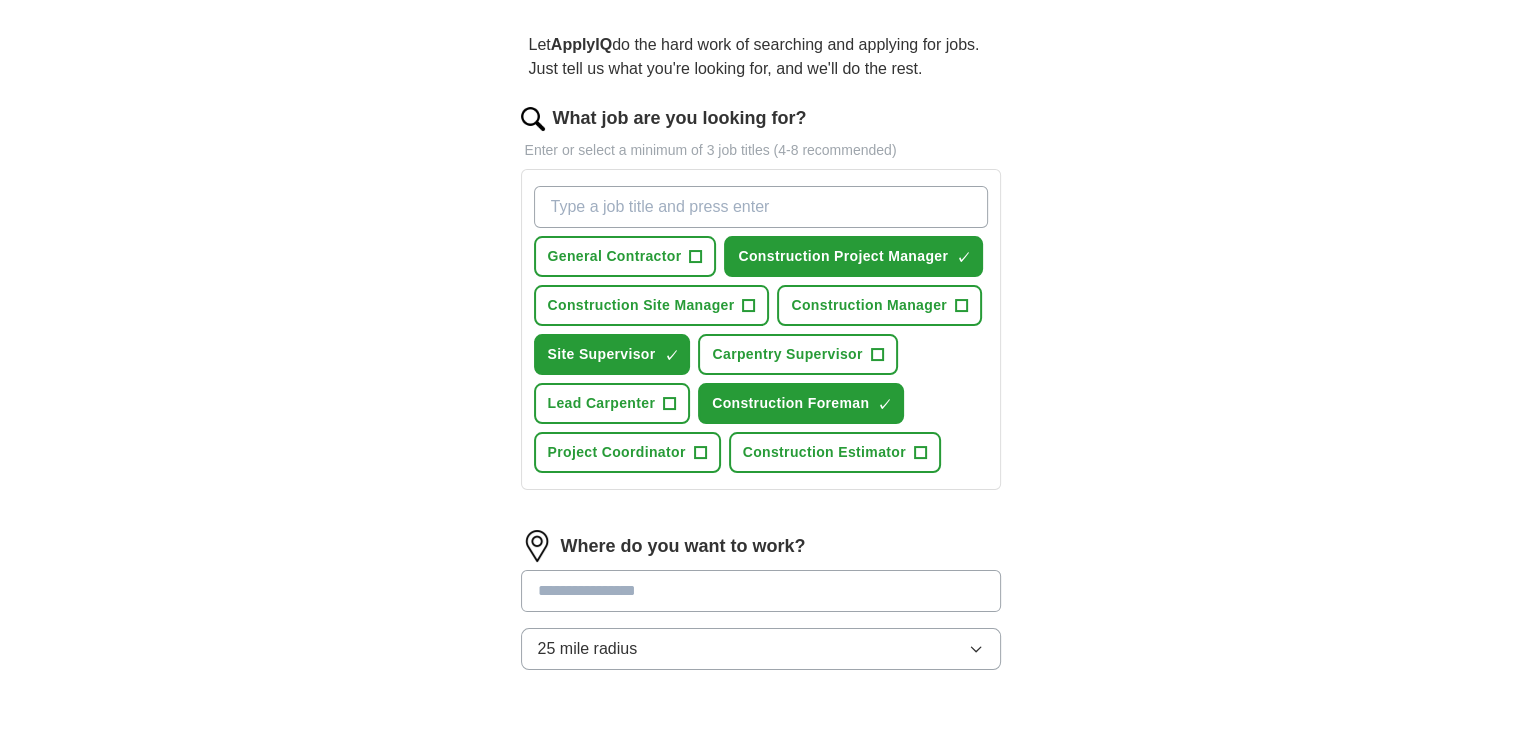 scroll, scrollTop: 200, scrollLeft: 0, axis: vertical 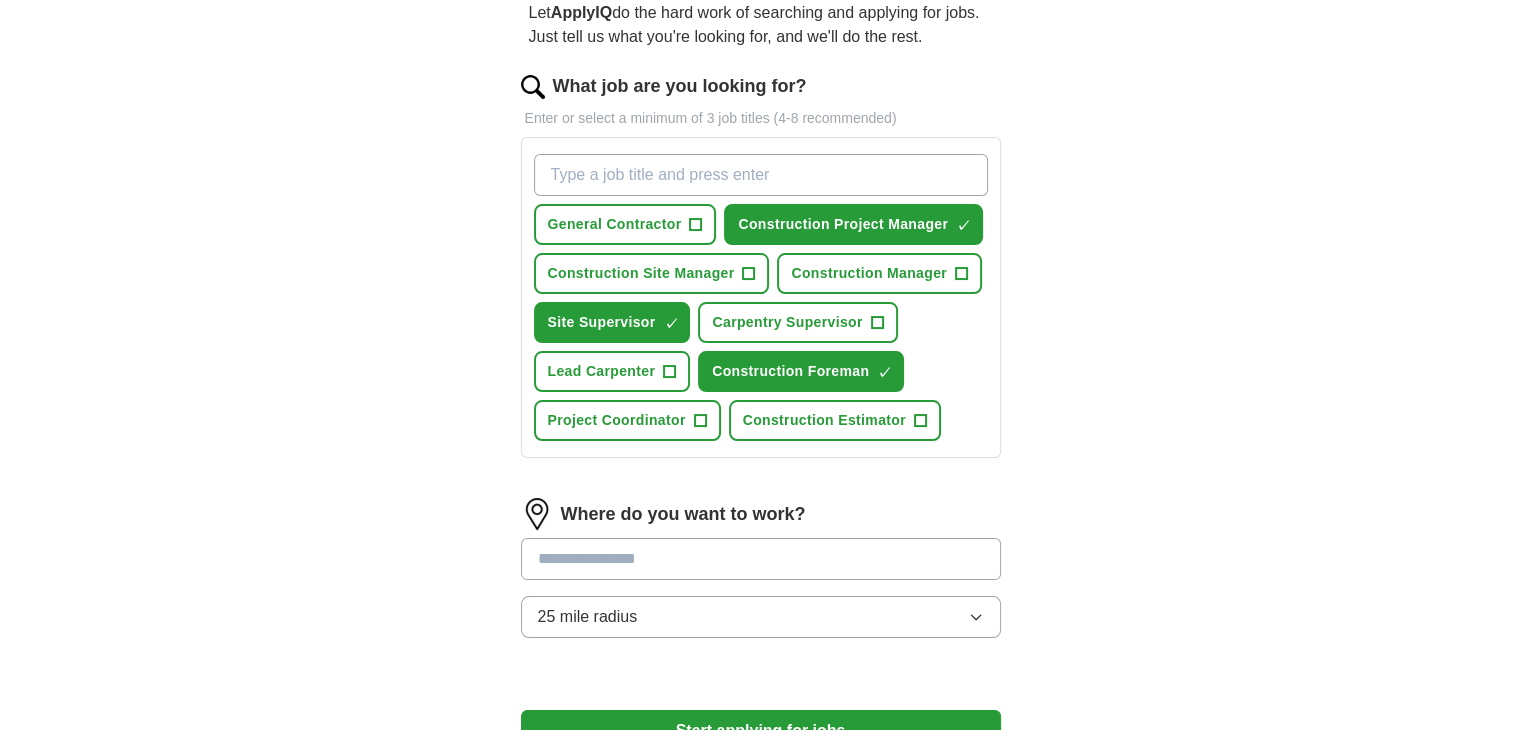 click at bounding box center (761, 559) 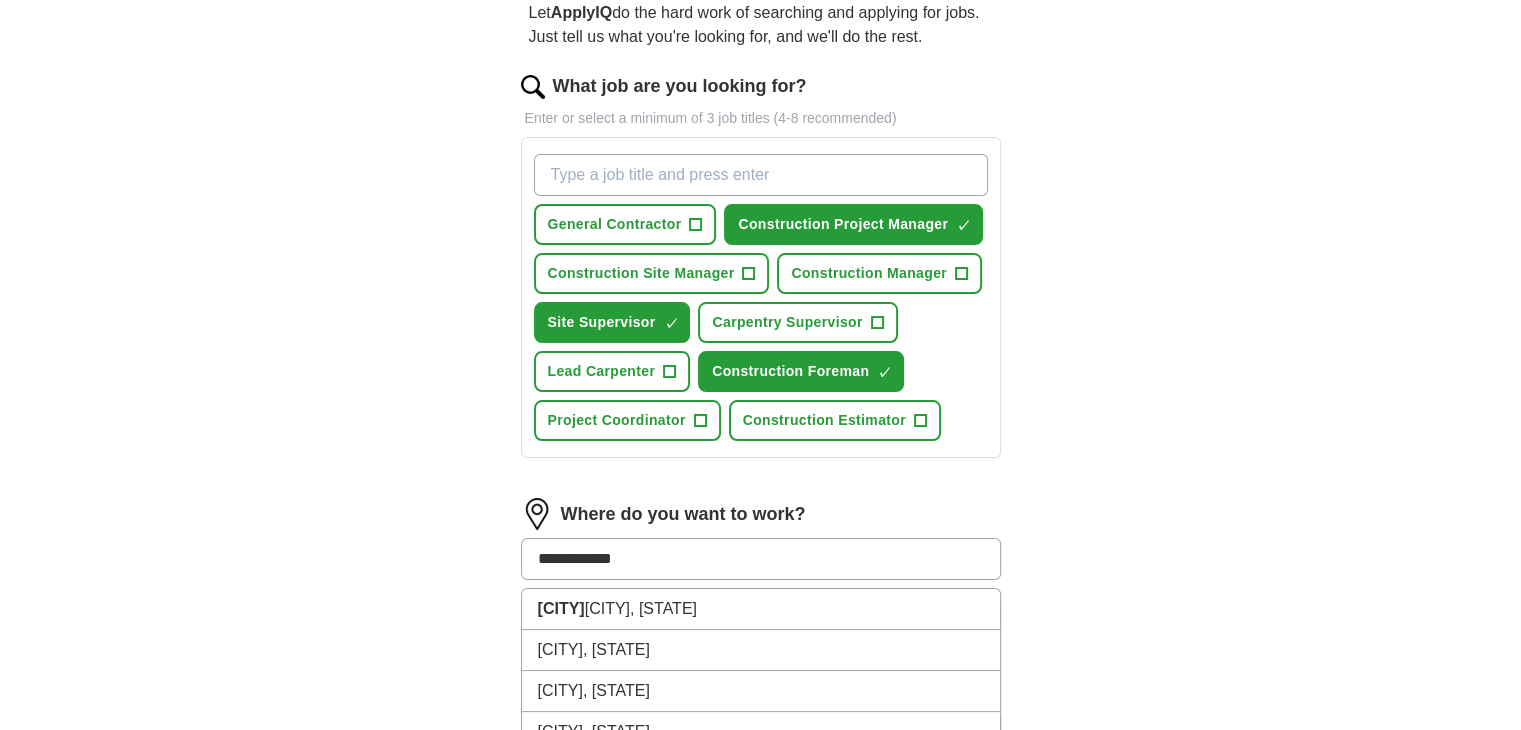 type on "**********" 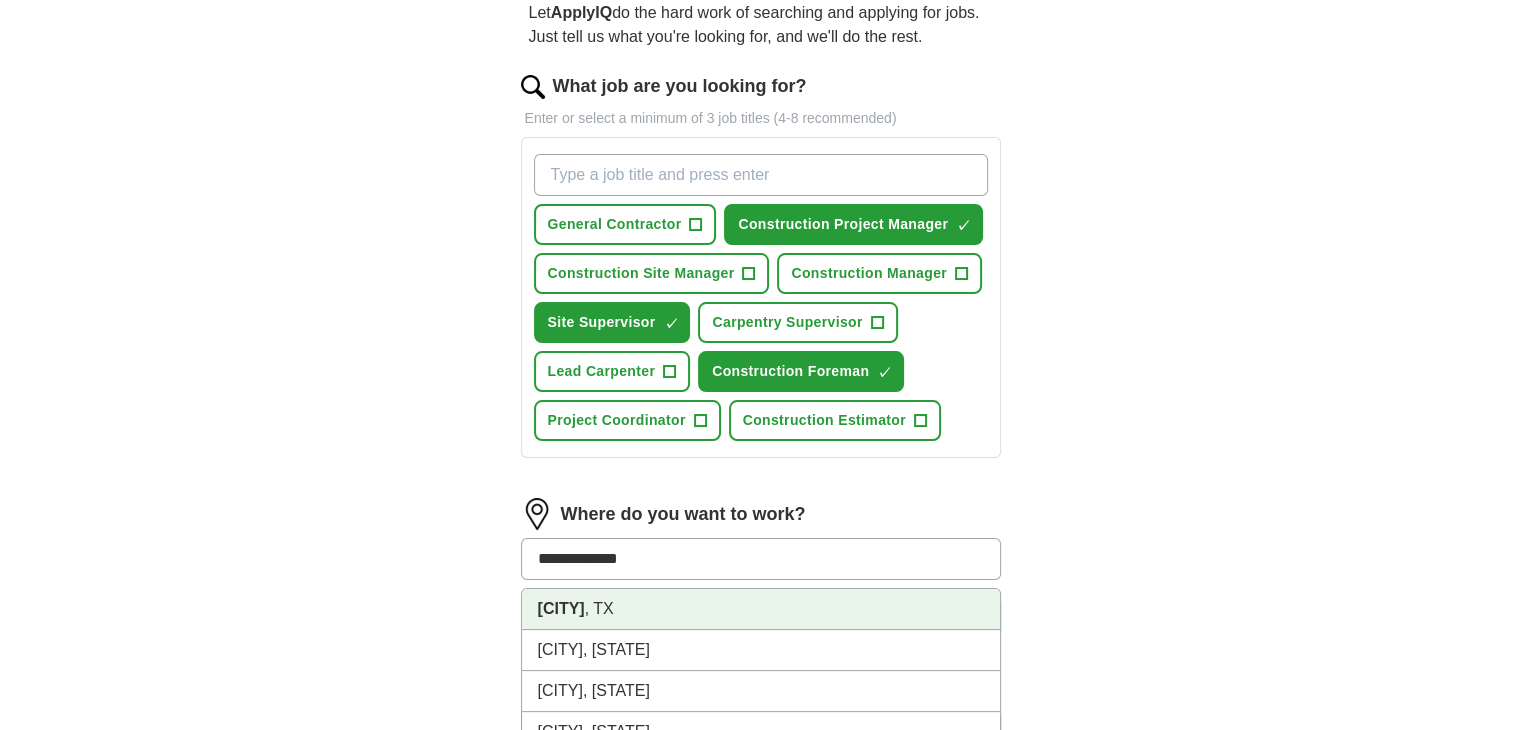 click on "[CITY]" at bounding box center [561, 608] 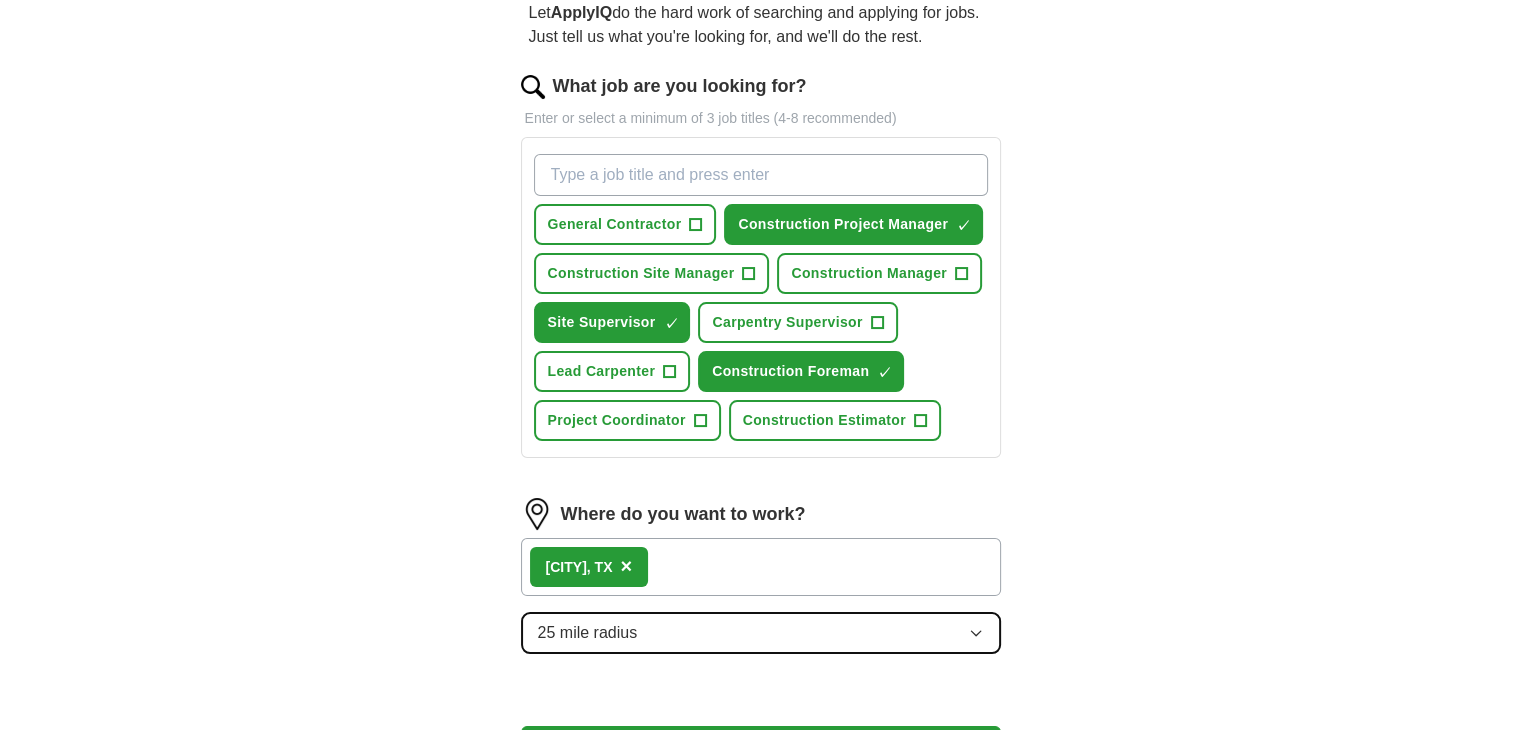 click on "25 mile radius" at bounding box center (588, 633) 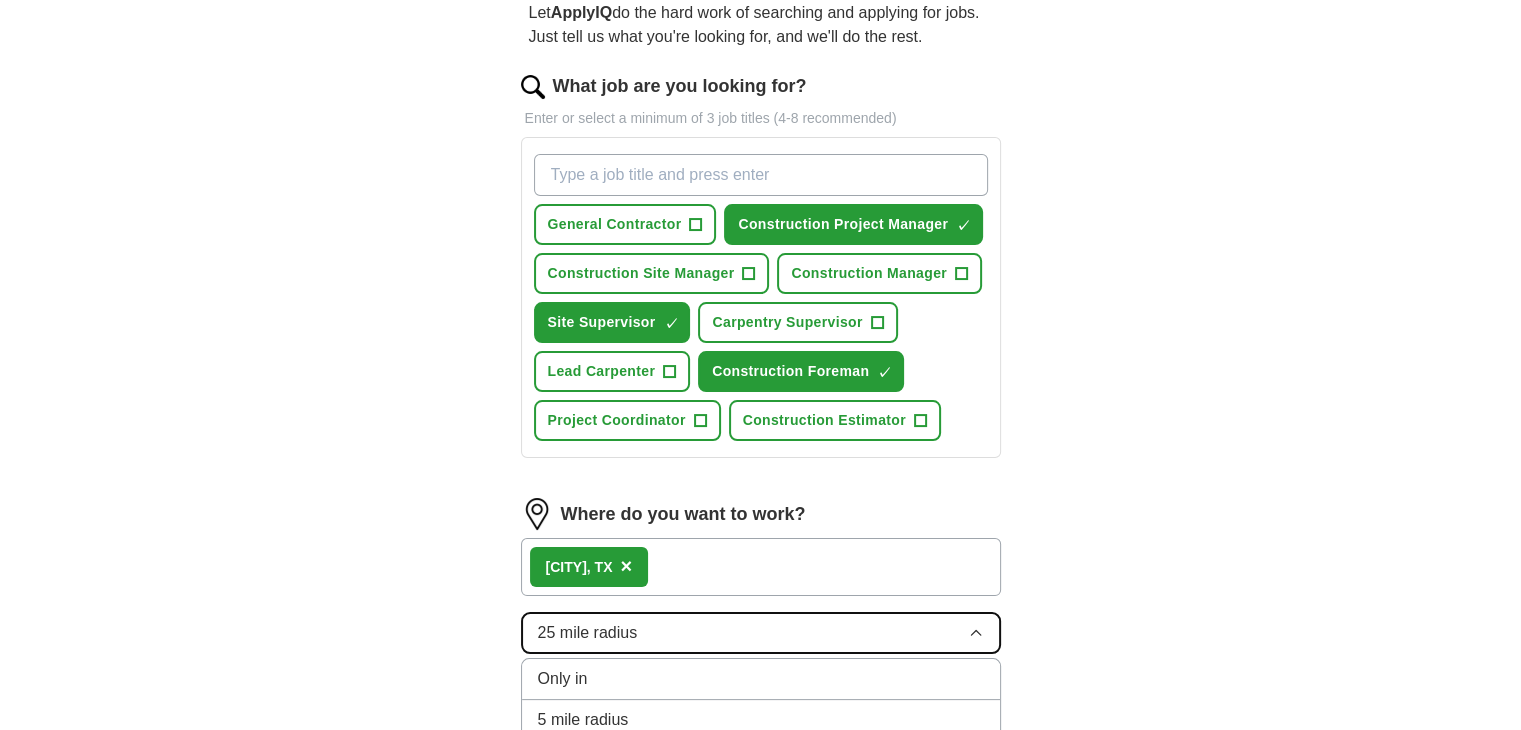 type 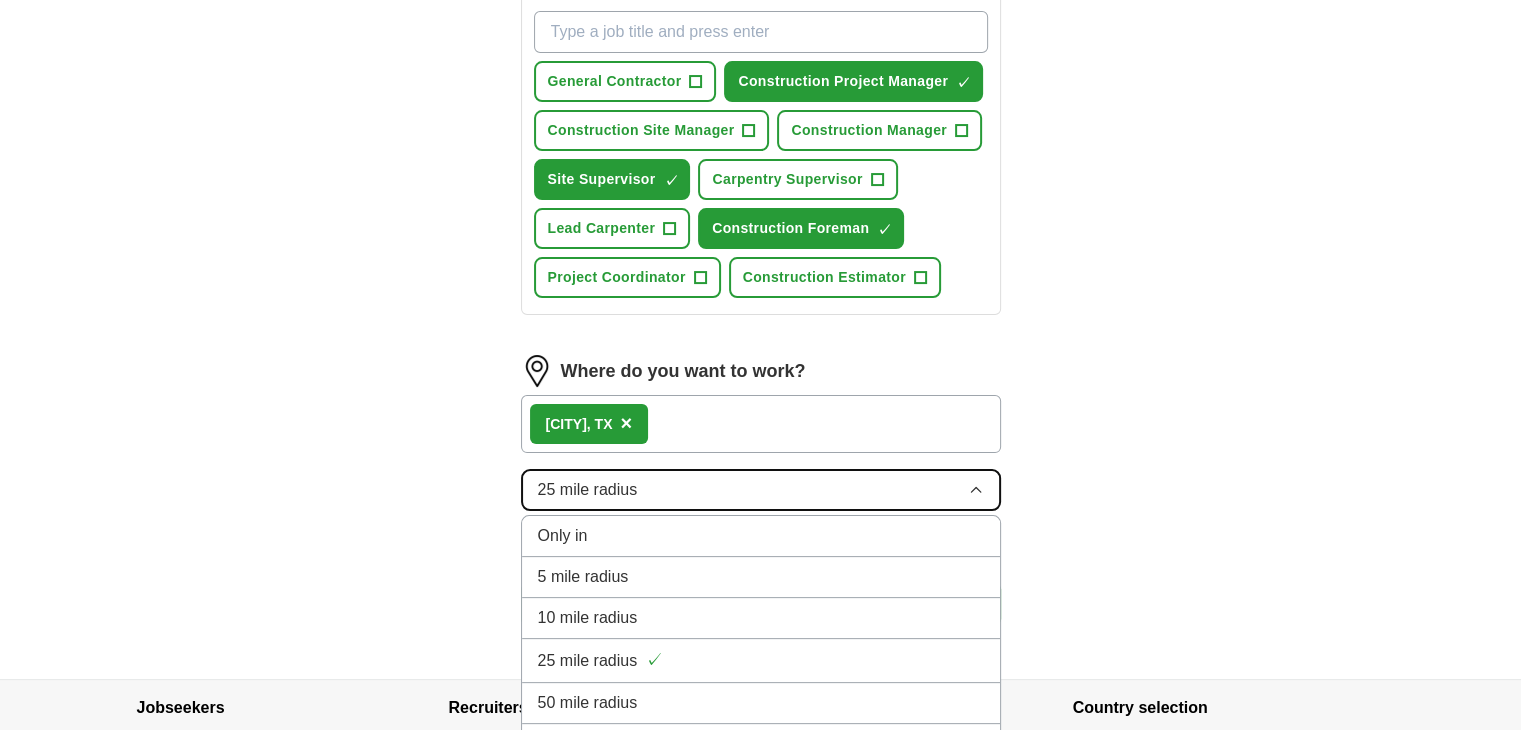 scroll, scrollTop: 400, scrollLeft: 0, axis: vertical 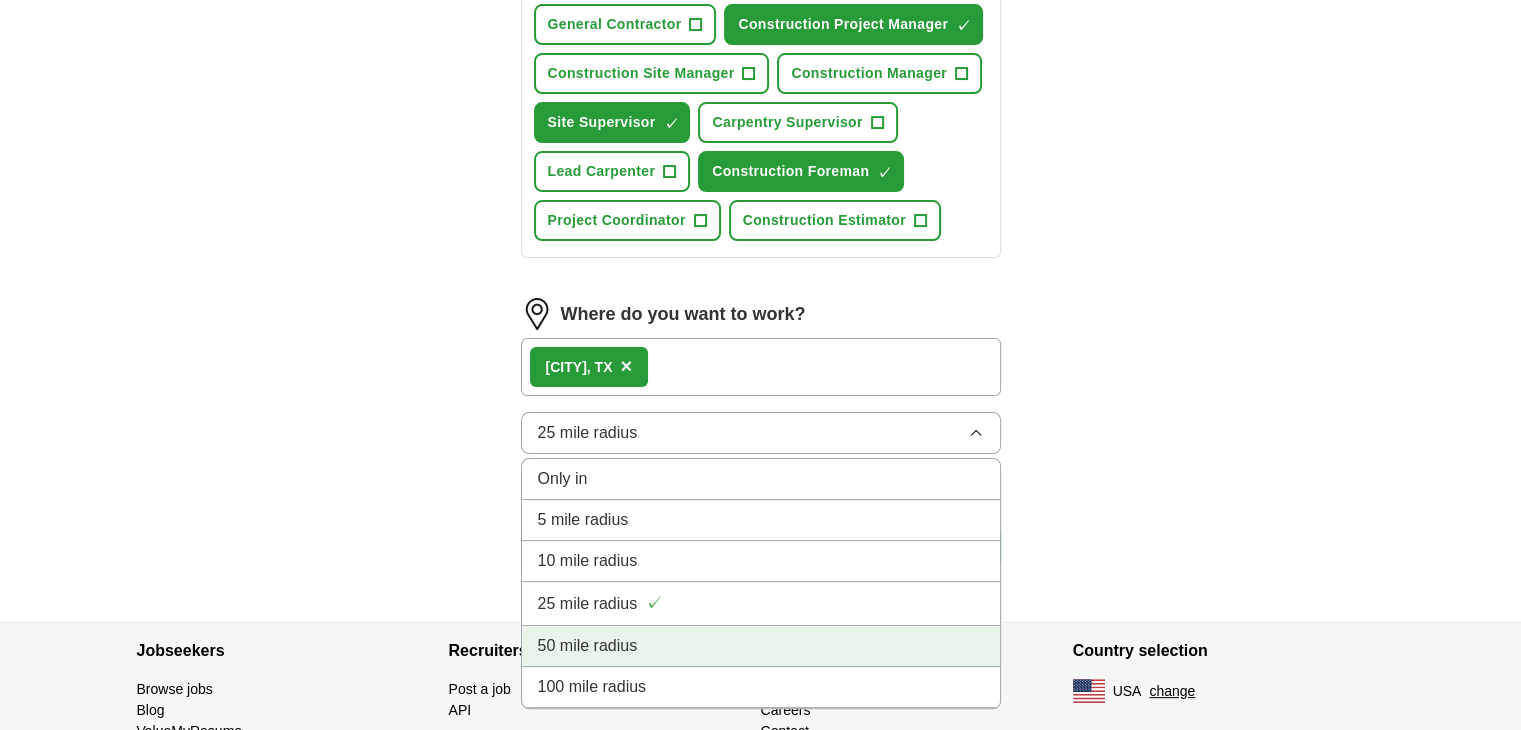 click on "50 mile radius" at bounding box center [588, 646] 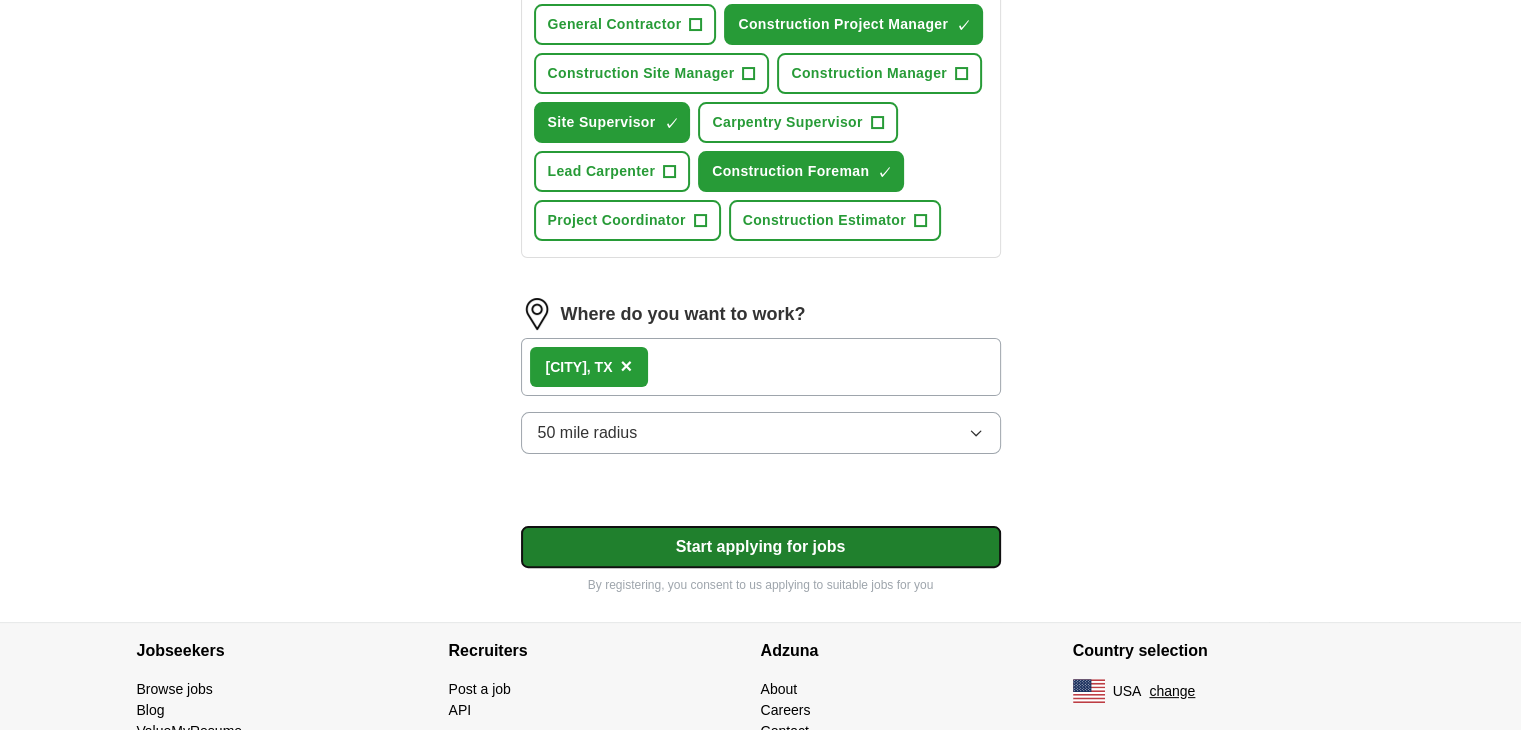 click on "Start applying for jobs" at bounding box center [761, 547] 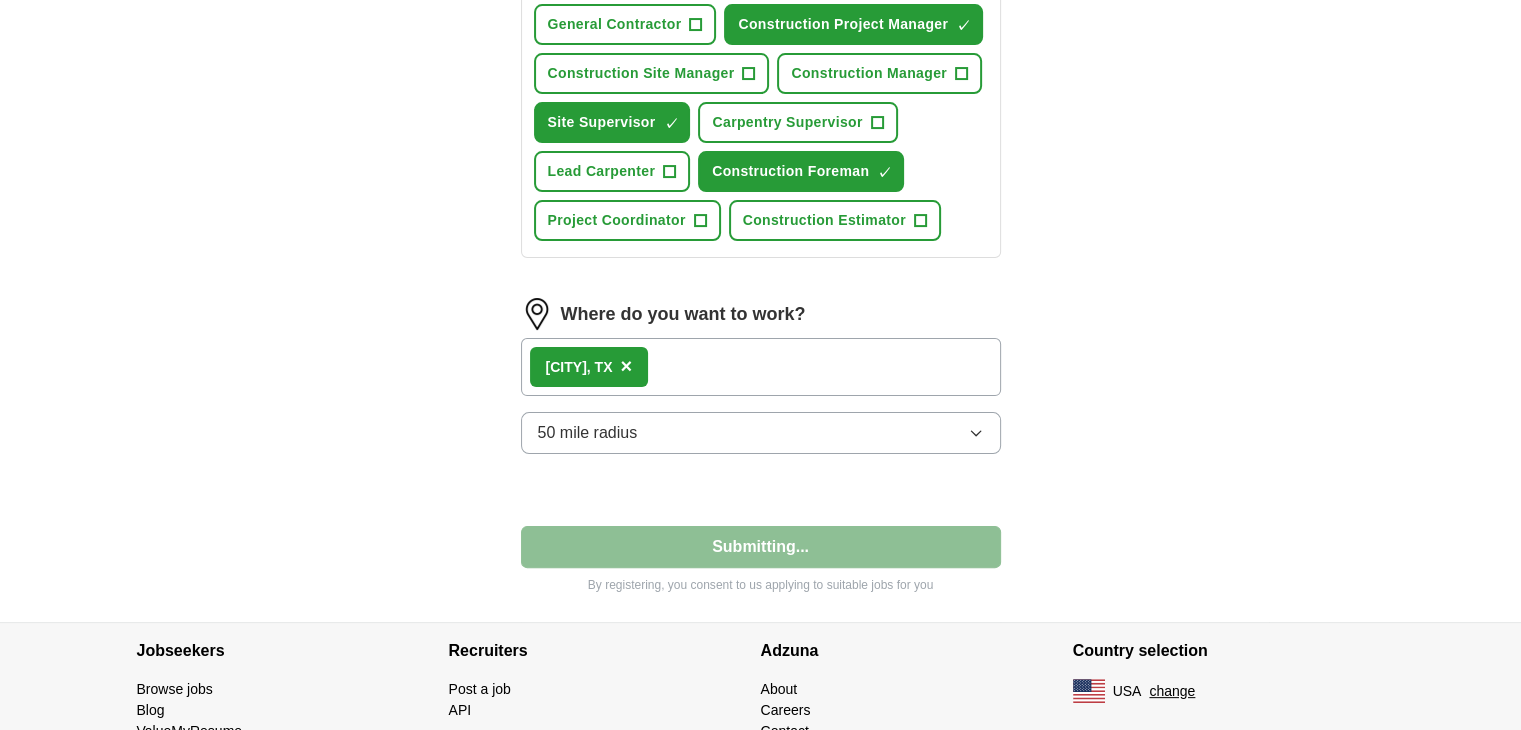 select on "**" 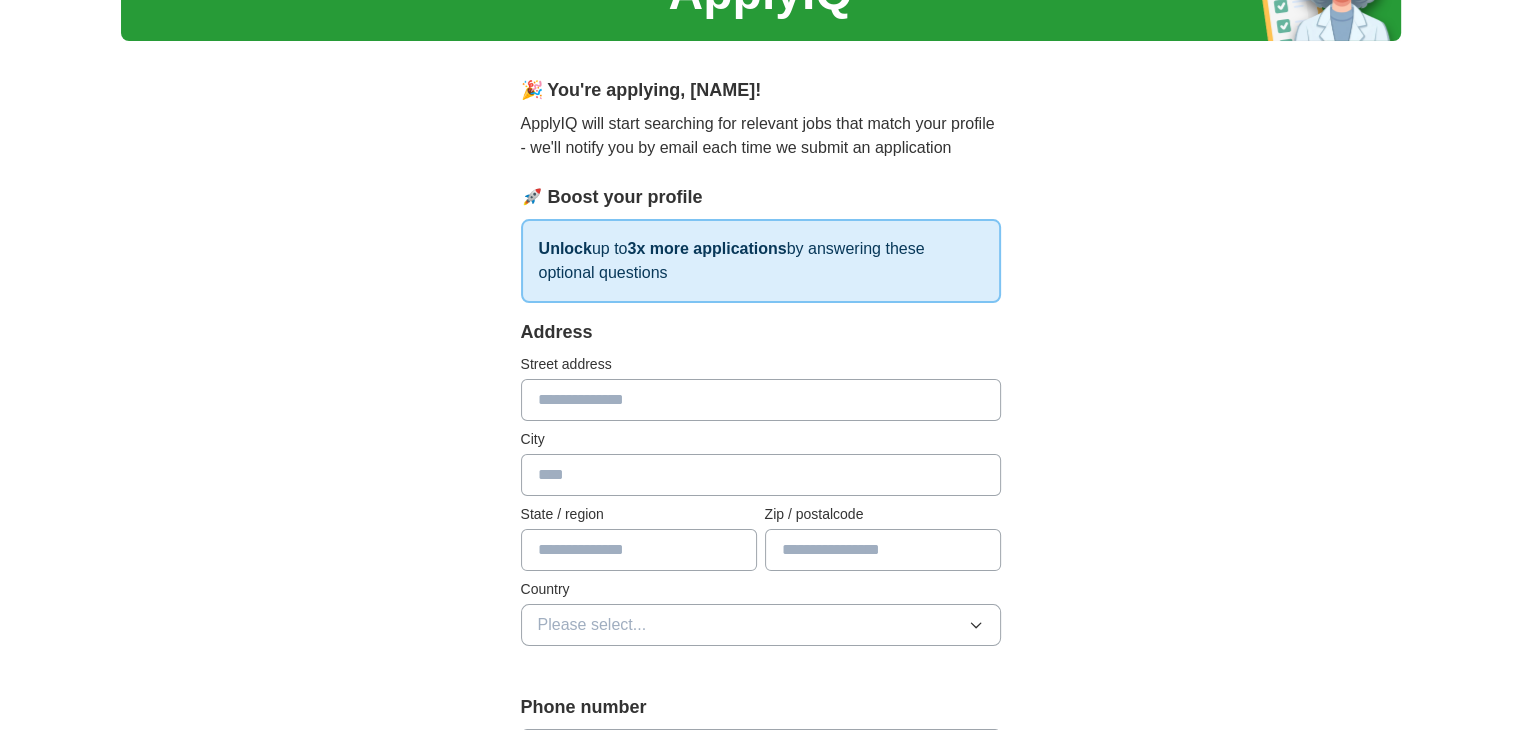 scroll, scrollTop: 0, scrollLeft: 0, axis: both 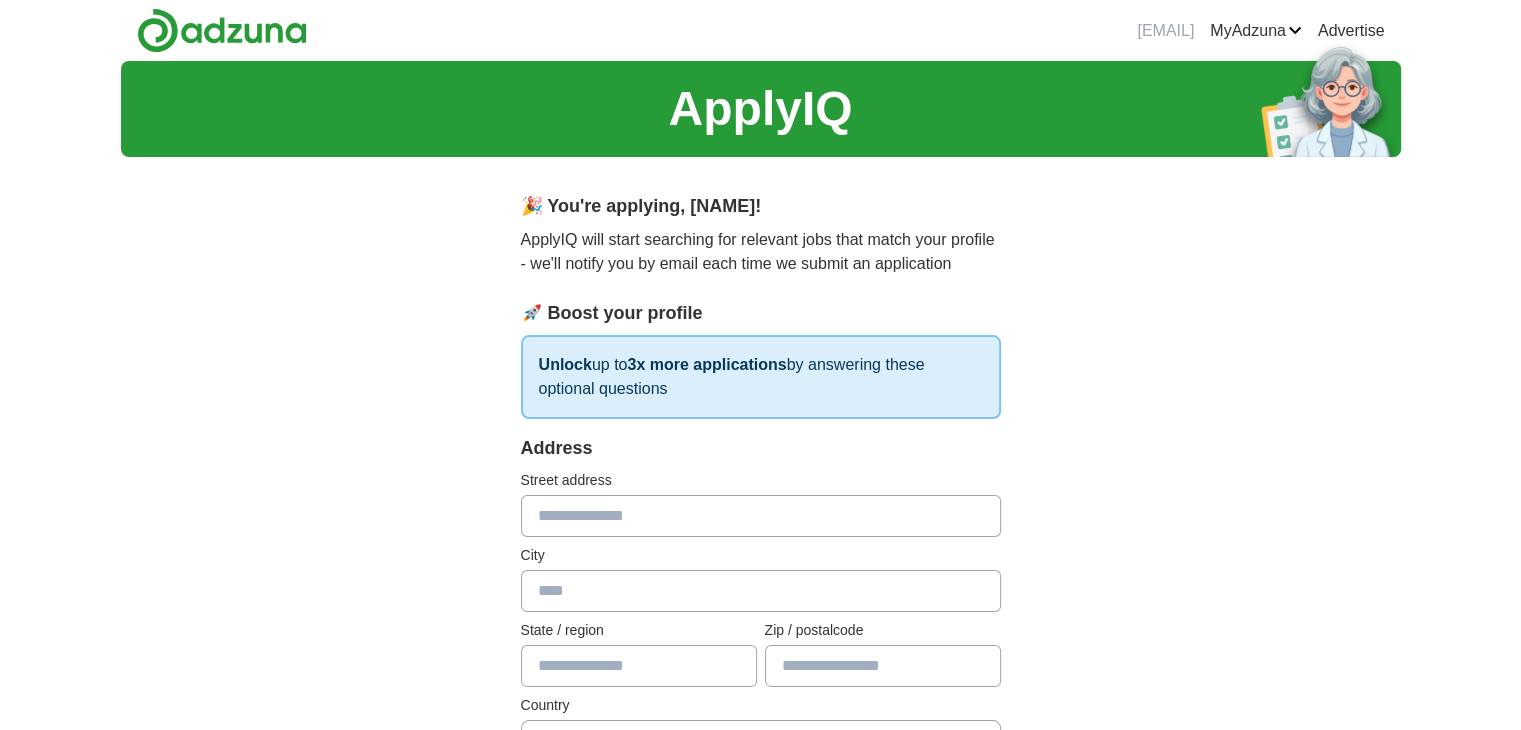 click at bounding box center [761, 516] 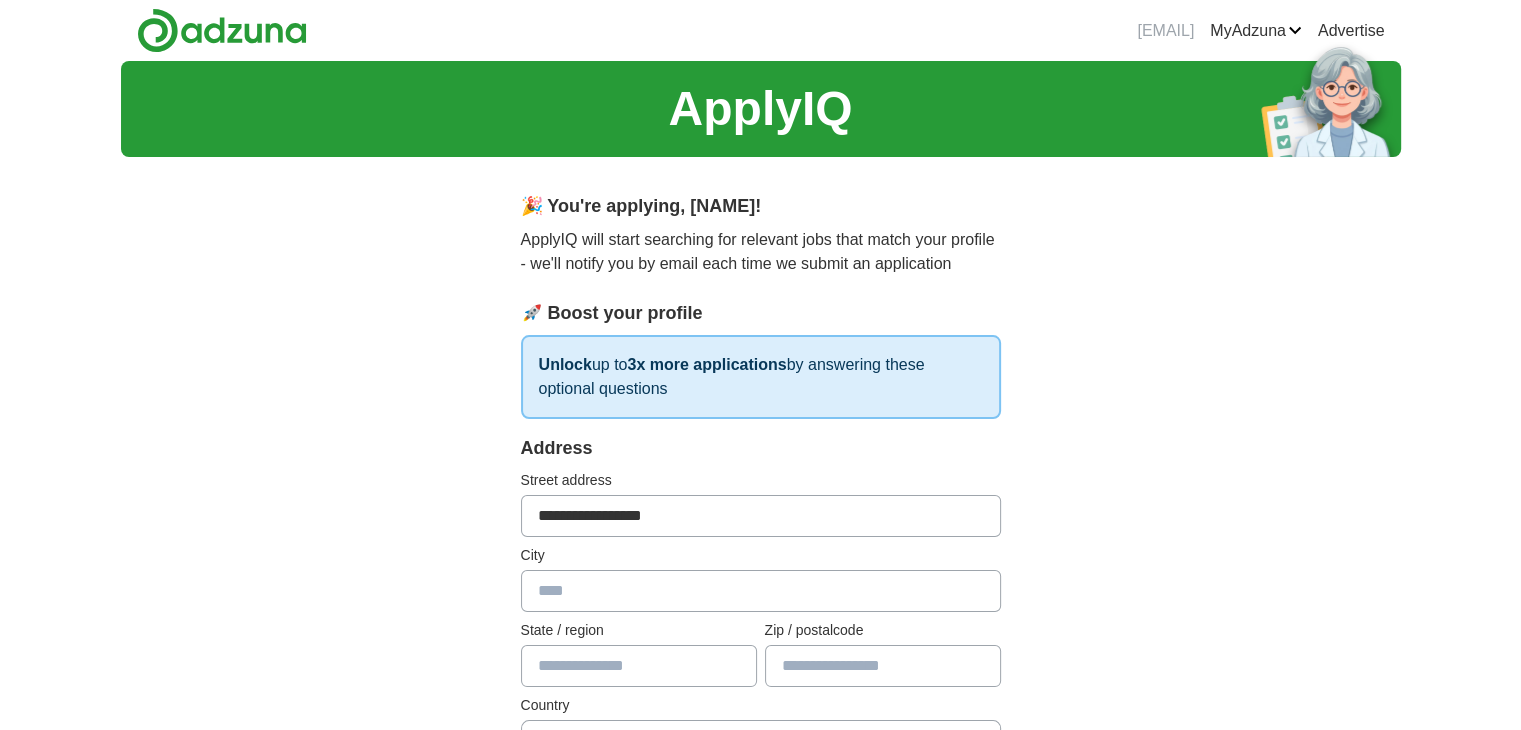 type on "**********" 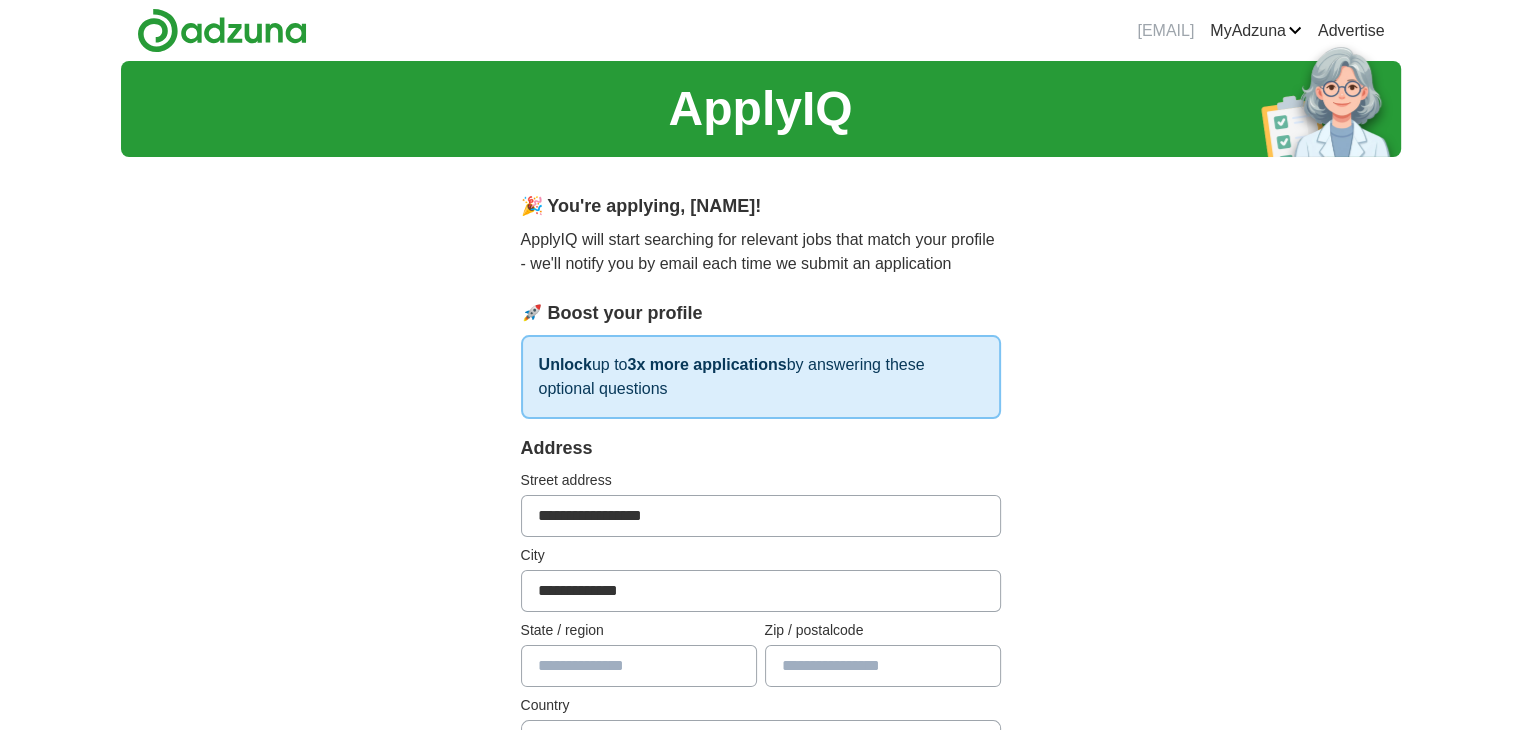 type on "**" 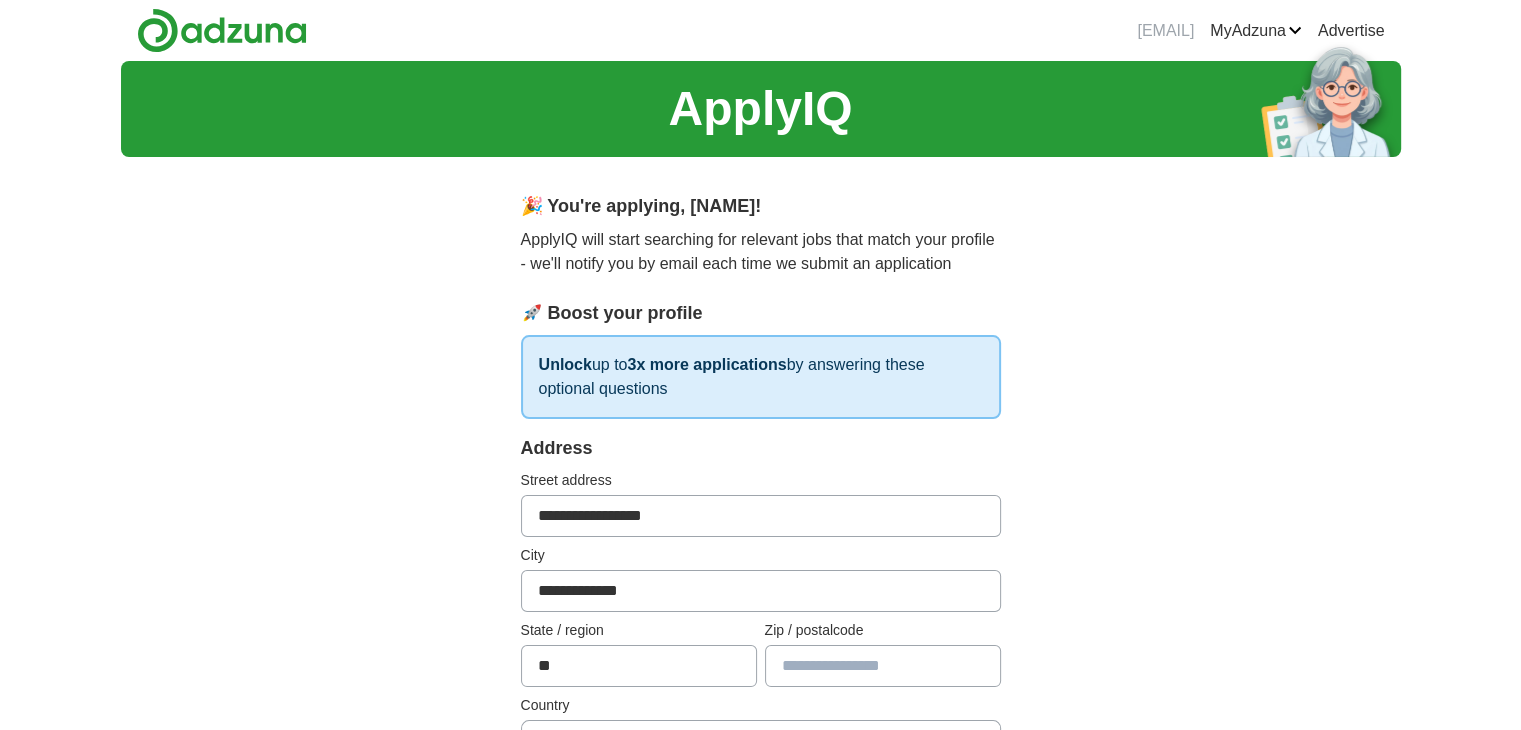 type on "*****" 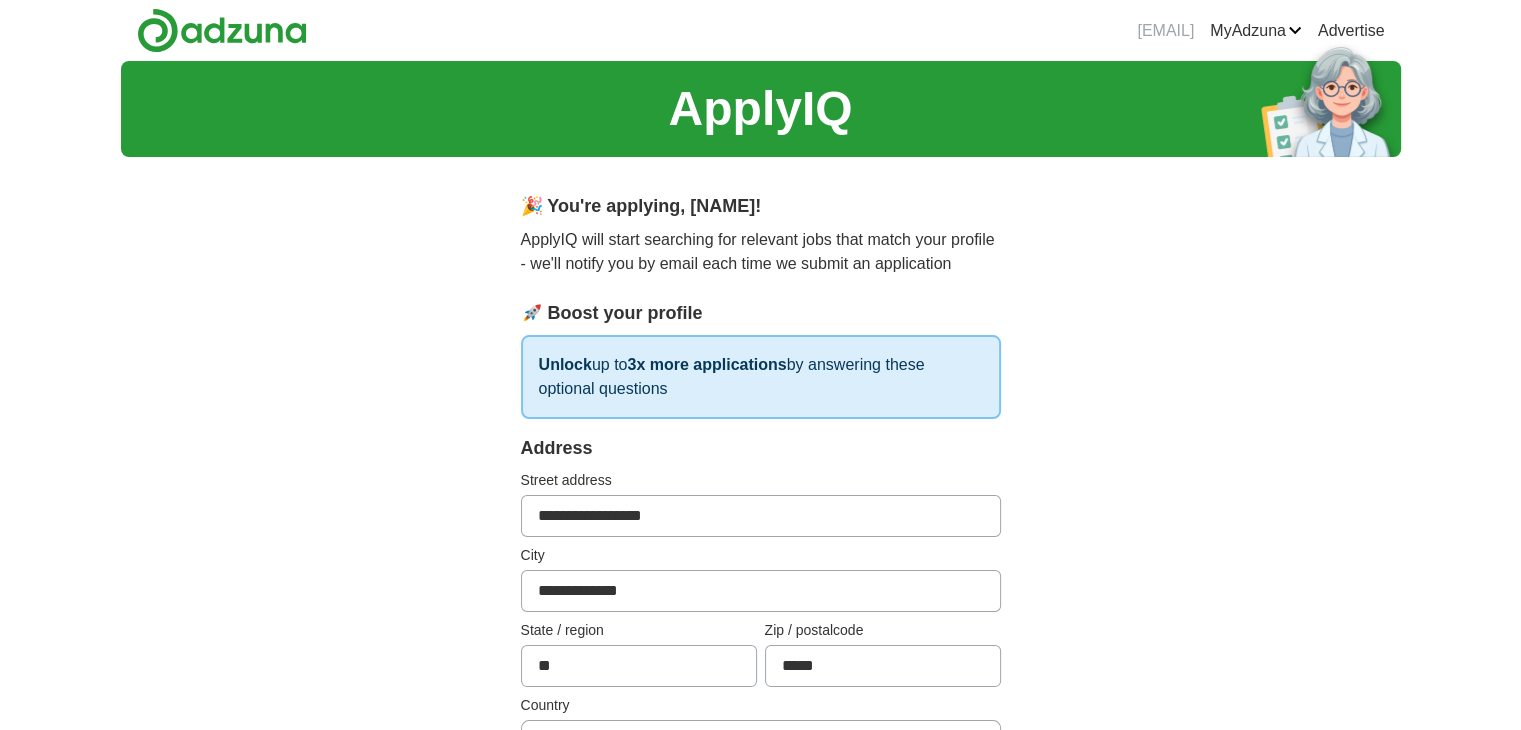 click on "**********" at bounding box center (761, 958) 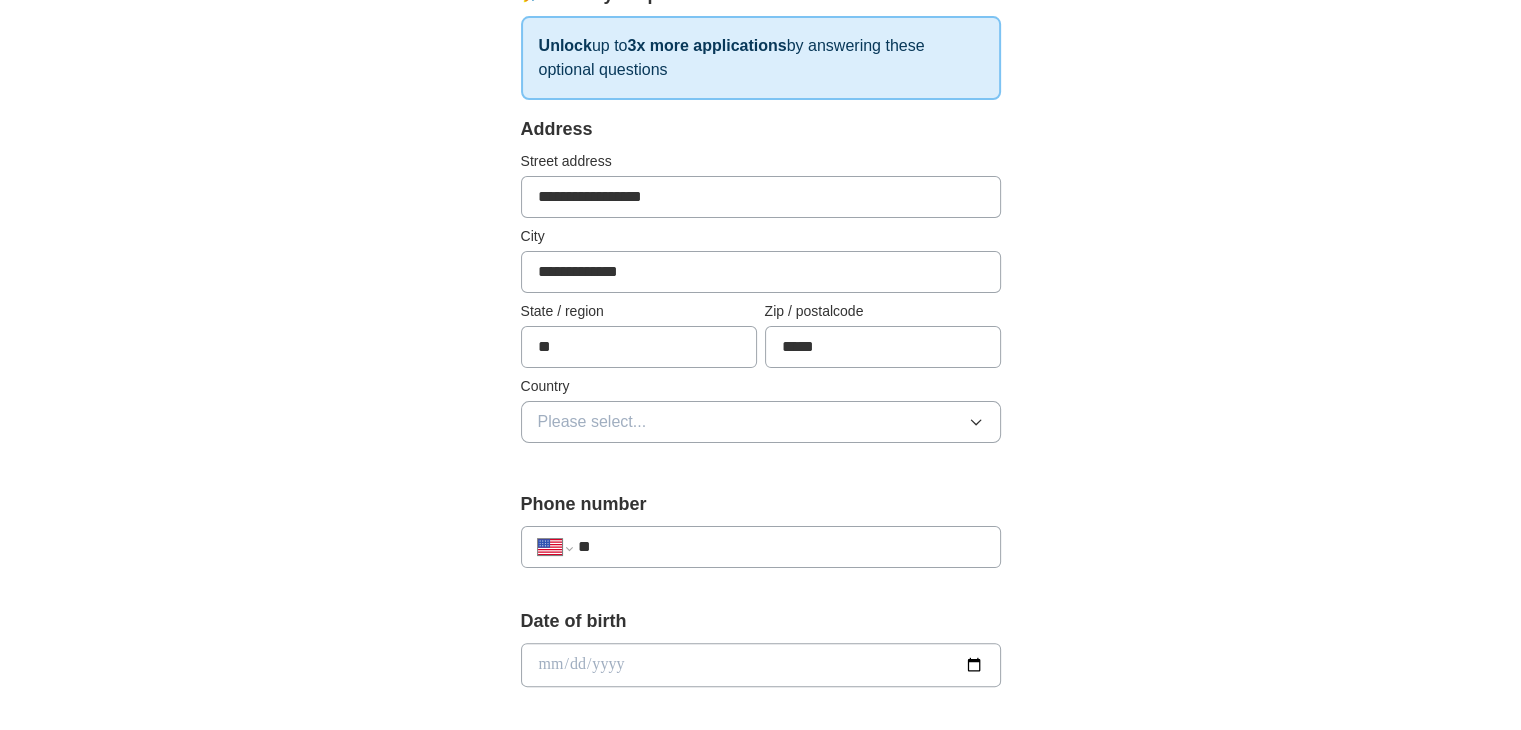scroll, scrollTop: 320, scrollLeft: 0, axis: vertical 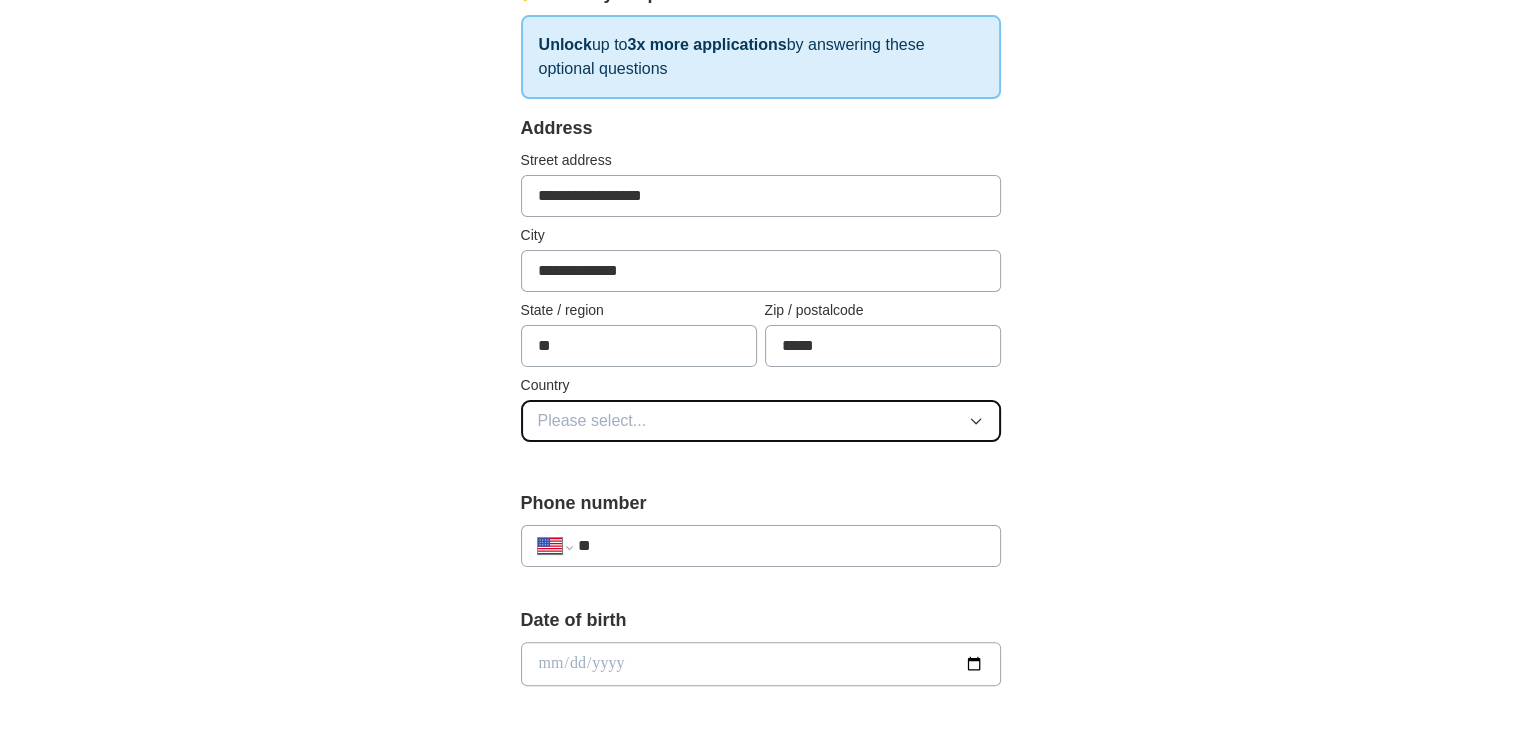 click on "Please select..." at bounding box center (592, 421) 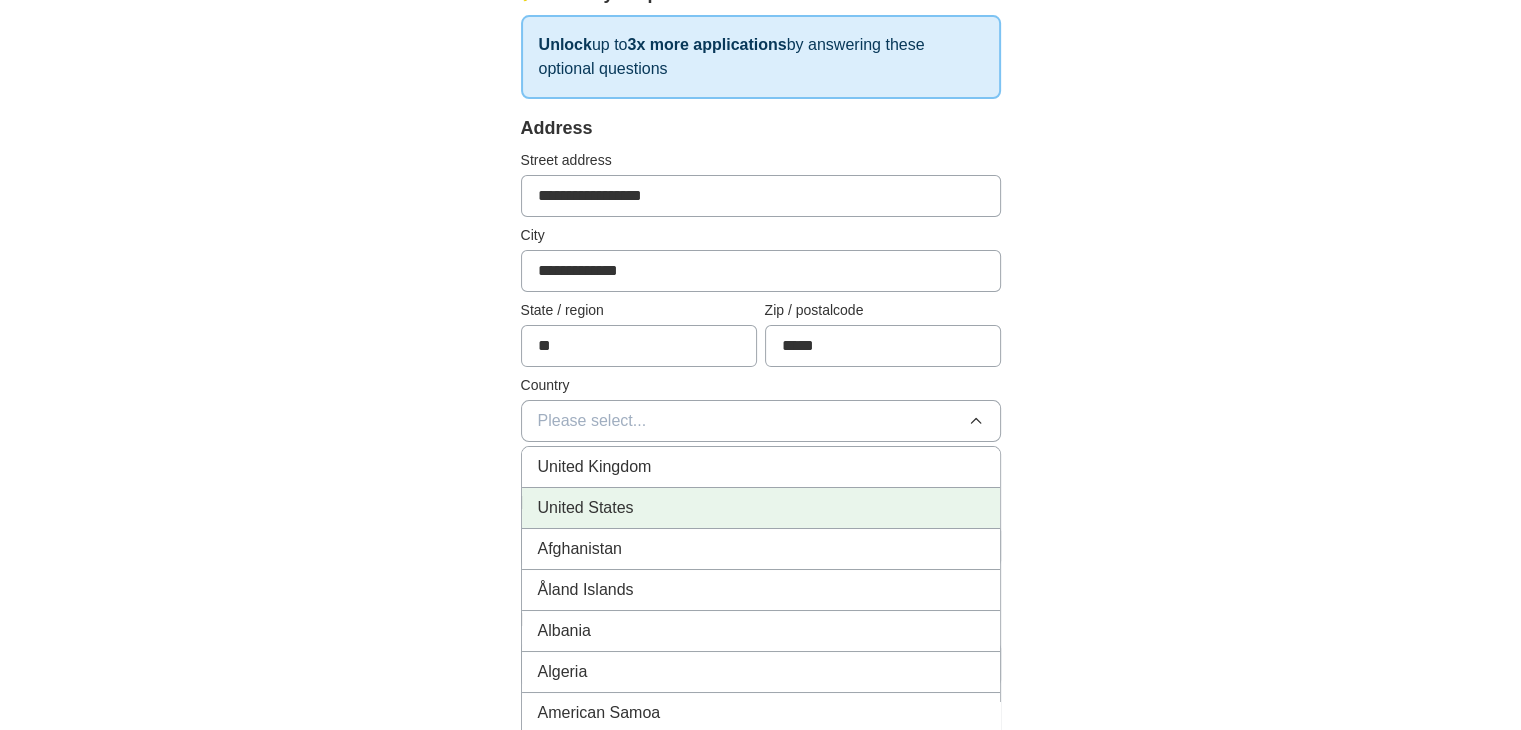 click on "United States" at bounding box center (586, 508) 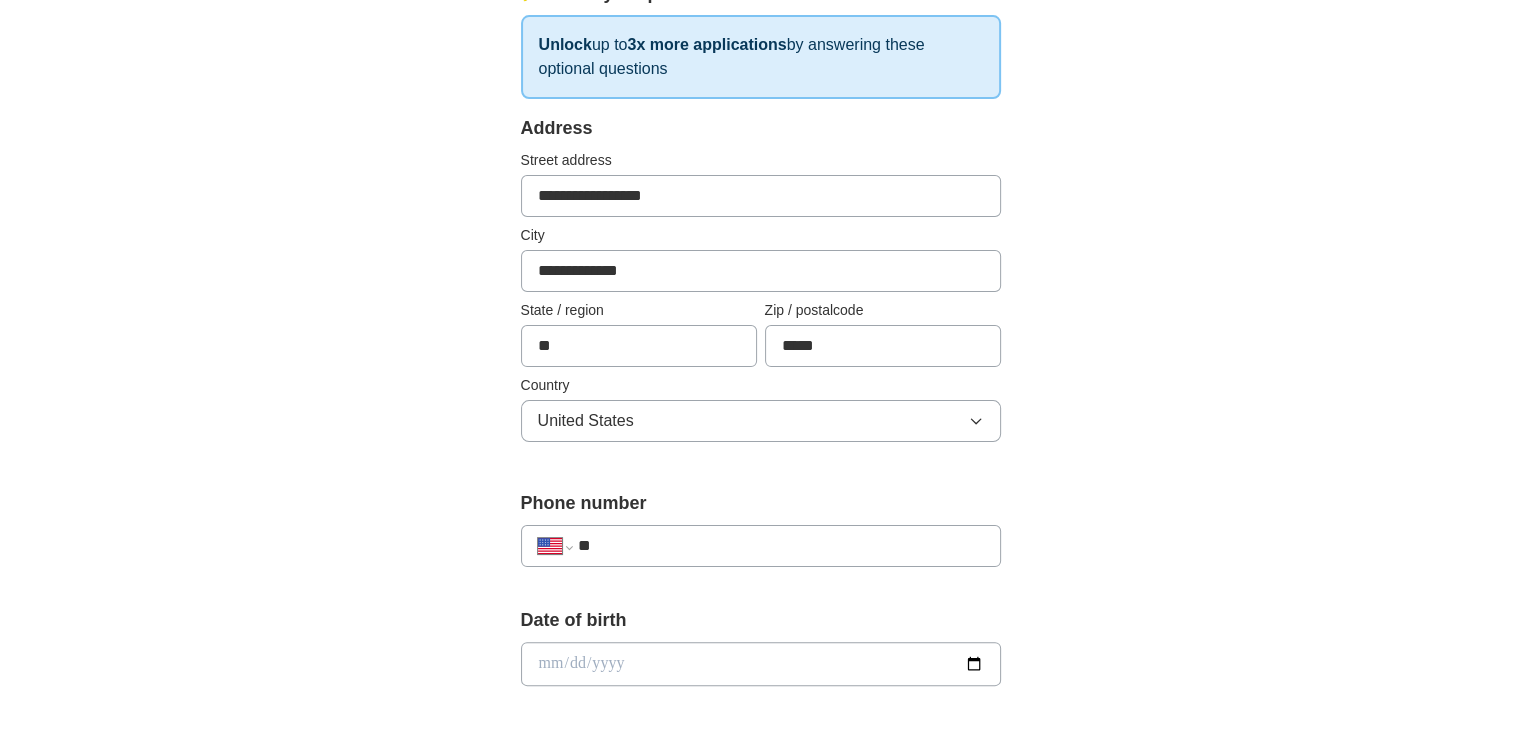 click on "**" at bounding box center [780, 546] 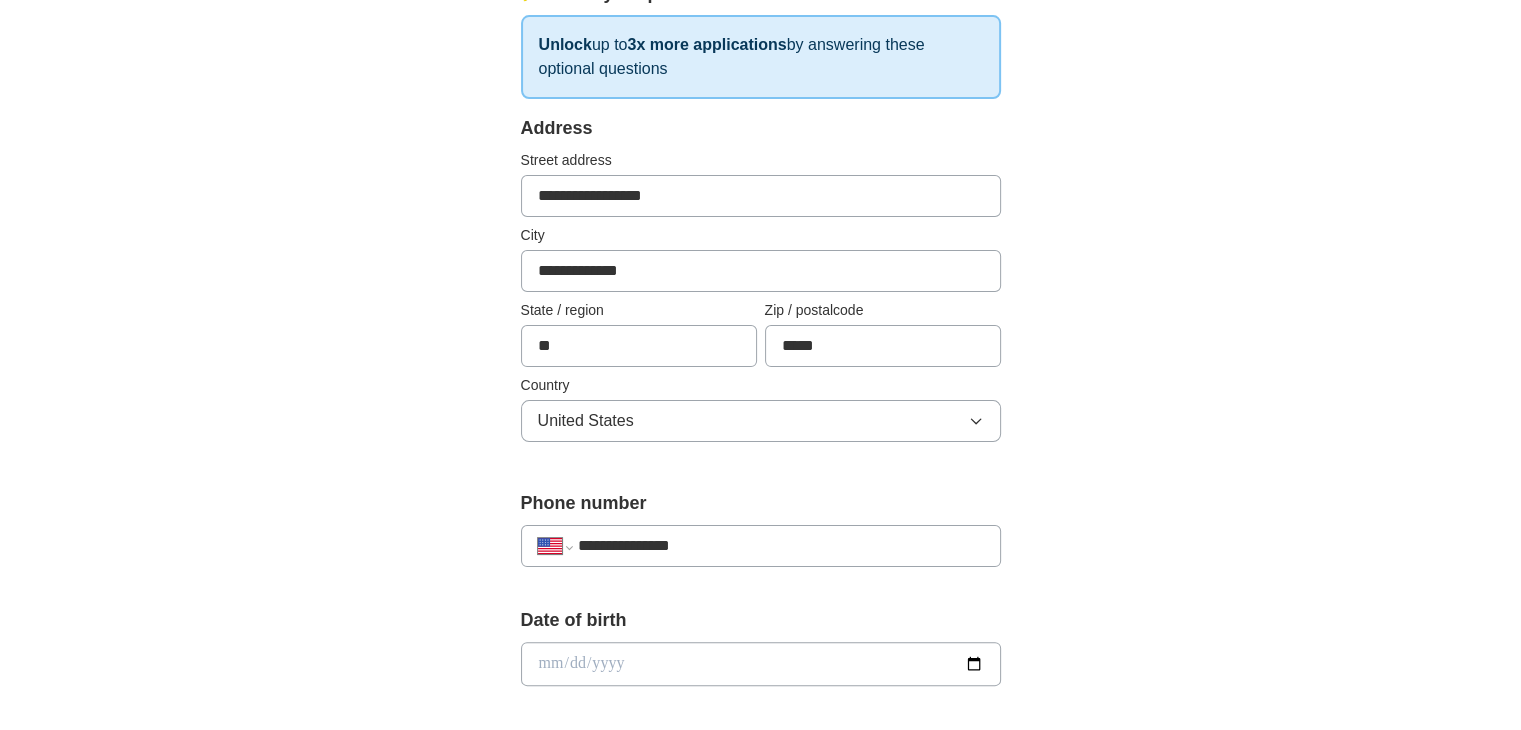 type on "**********" 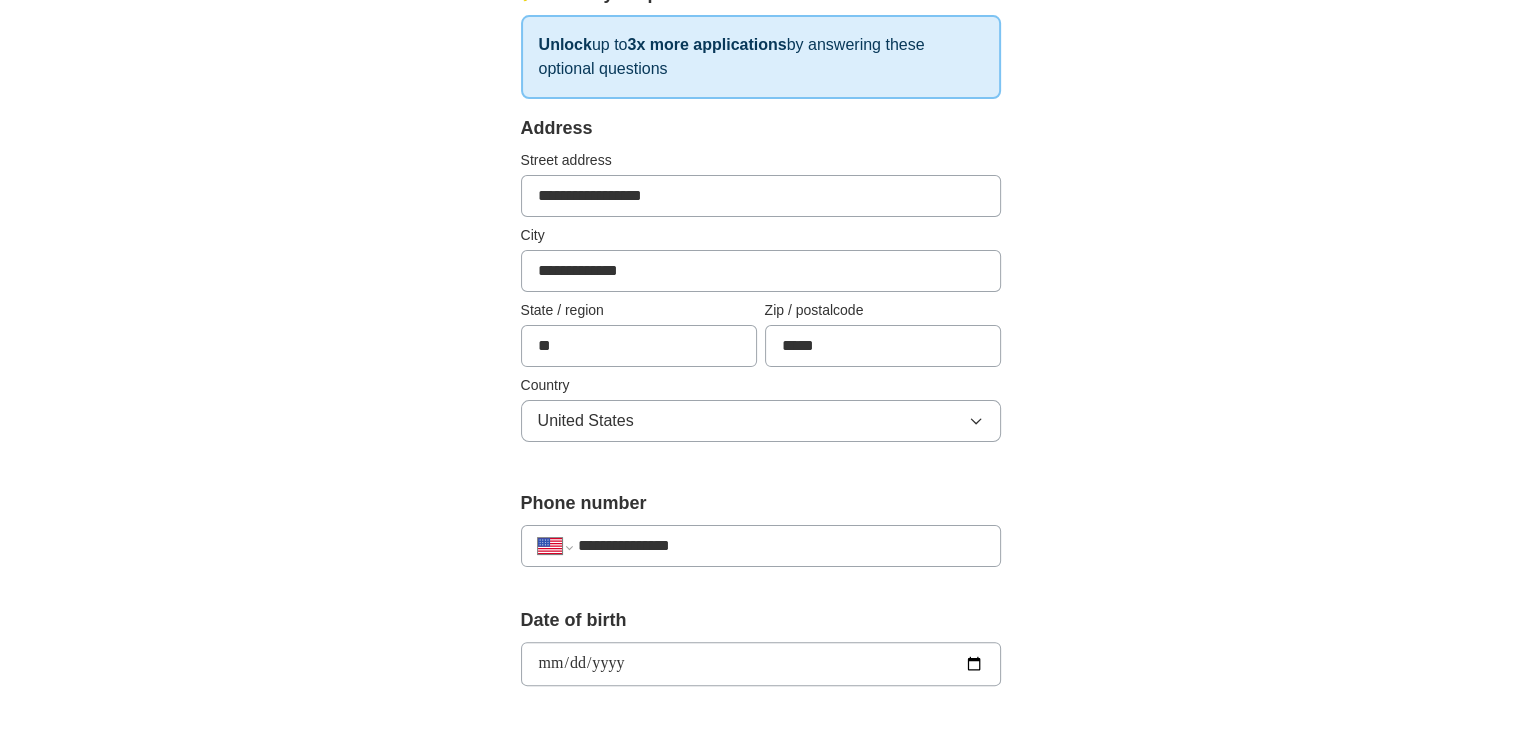 type on "**********" 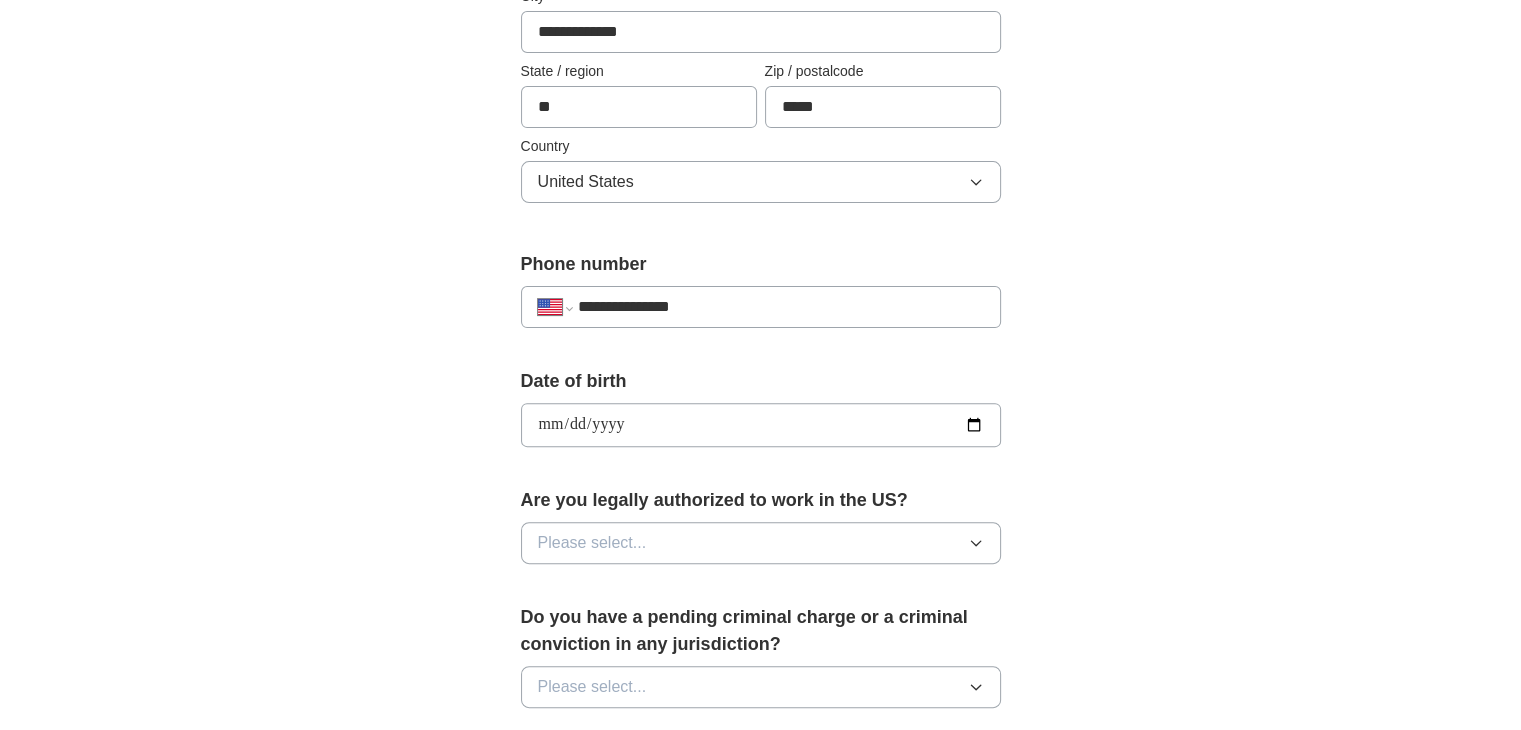 scroll, scrollTop: 560, scrollLeft: 0, axis: vertical 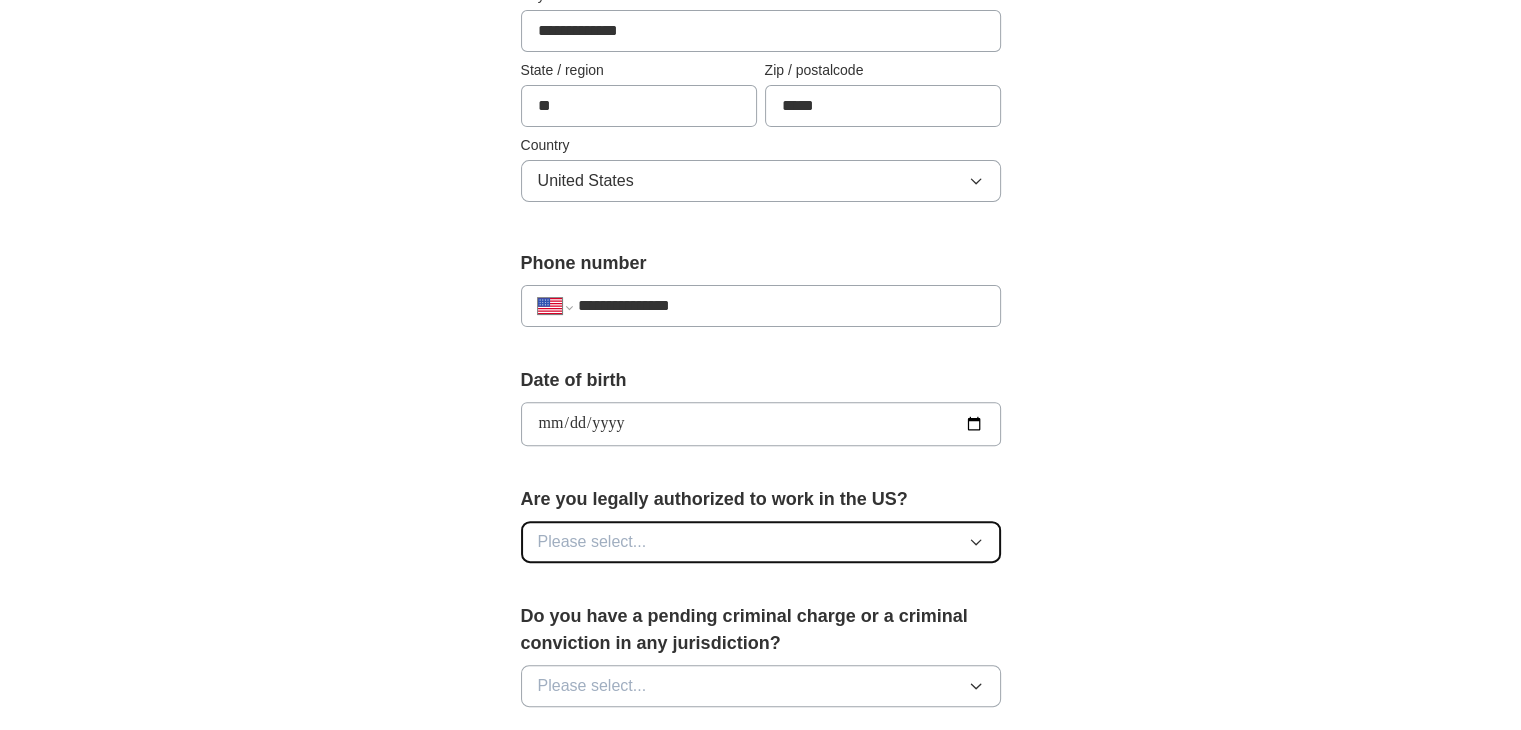 click on "Please select..." at bounding box center [592, 542] 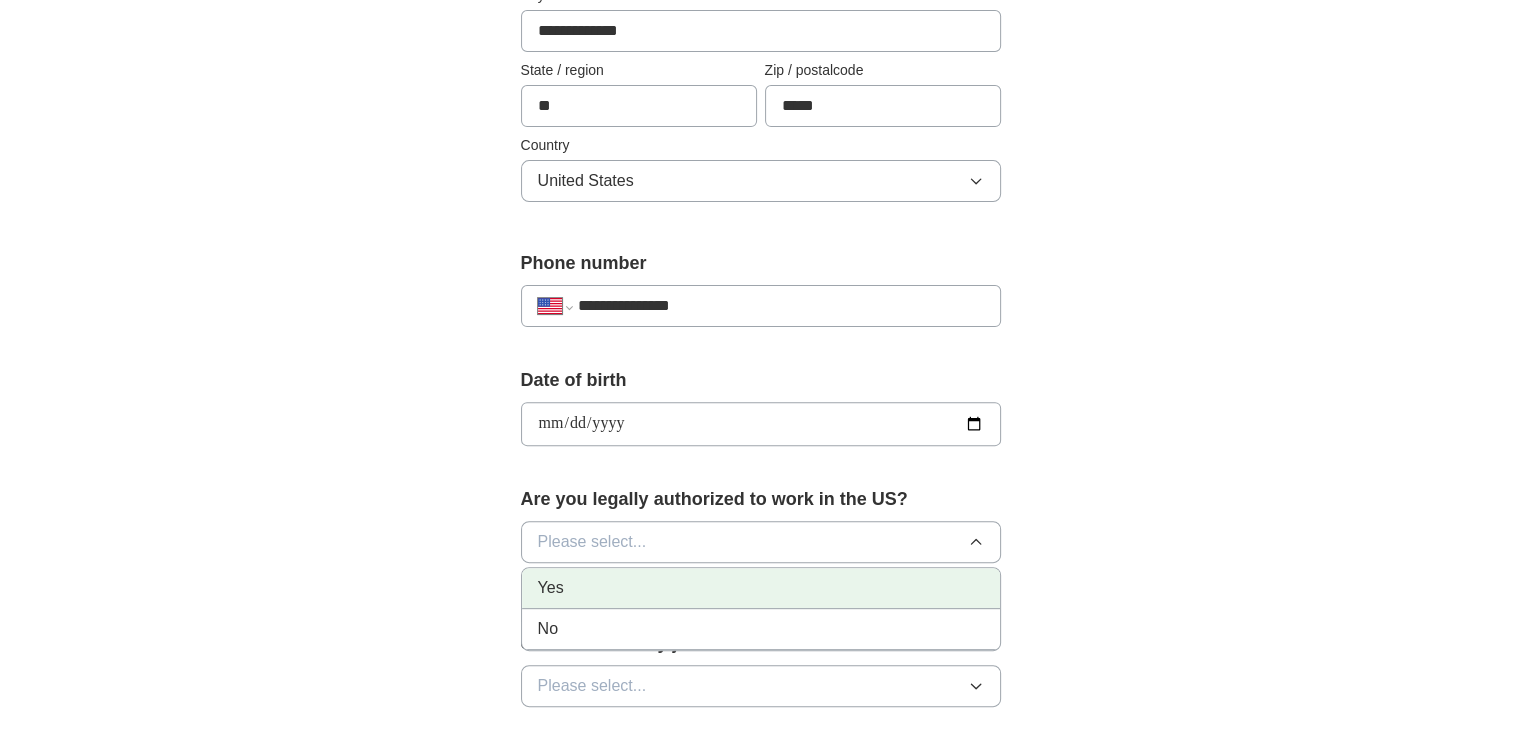 click on "Yes" at bounding box center (761, 588) 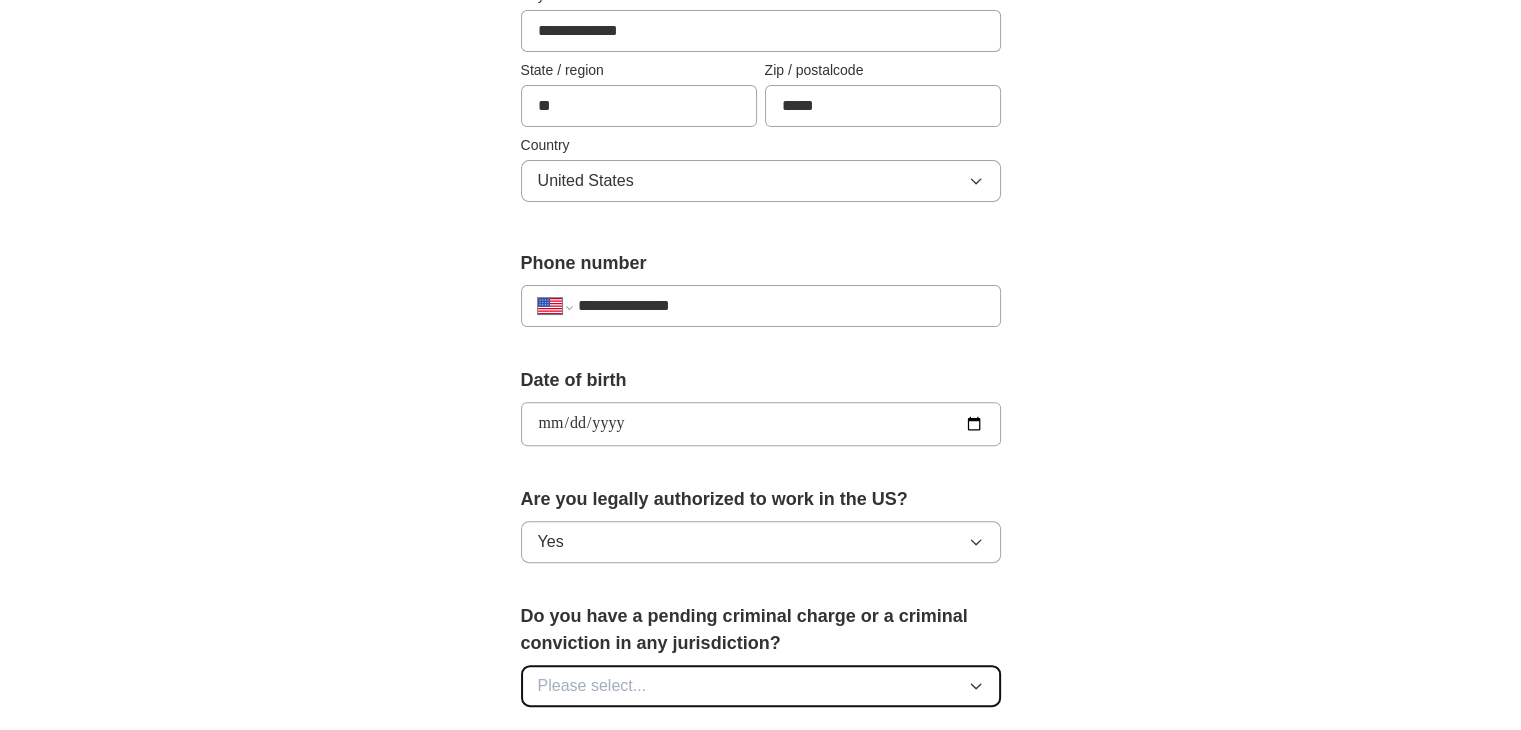 click on "Please select..." at bounding box center [592, 686] 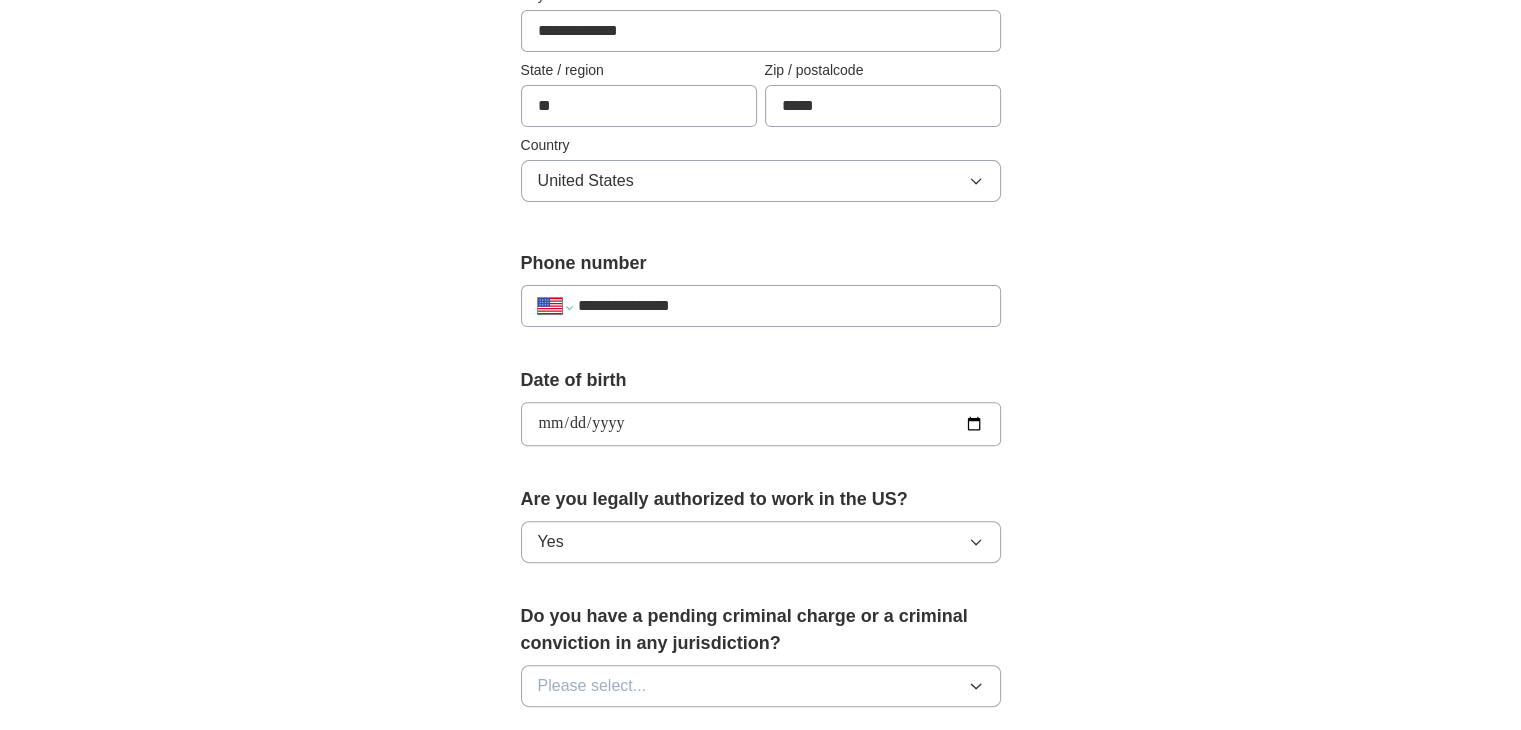 click on "**********" at bounding box center (761, 398) 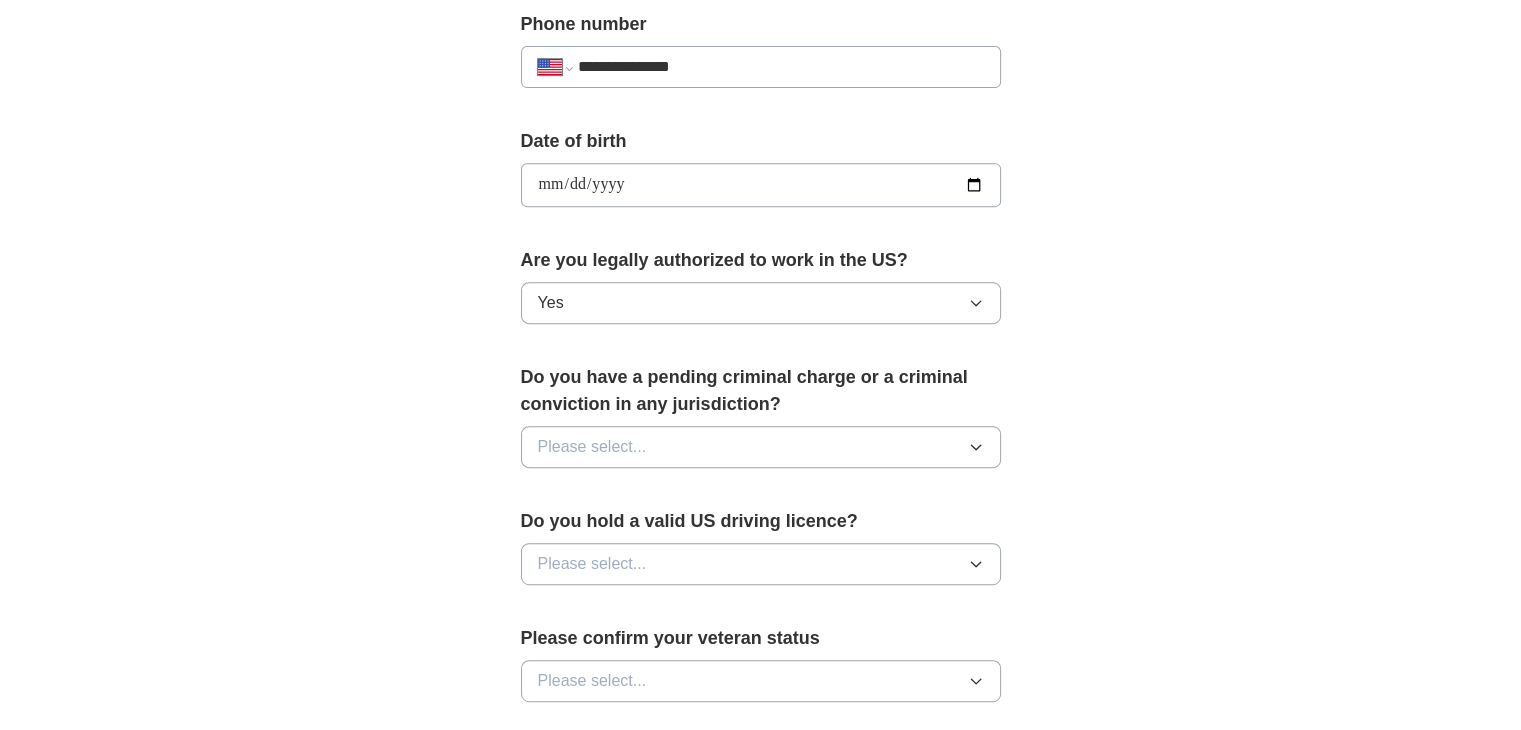 scroll, scrollTop: 800, scrollLeft: 0, axis: vertical 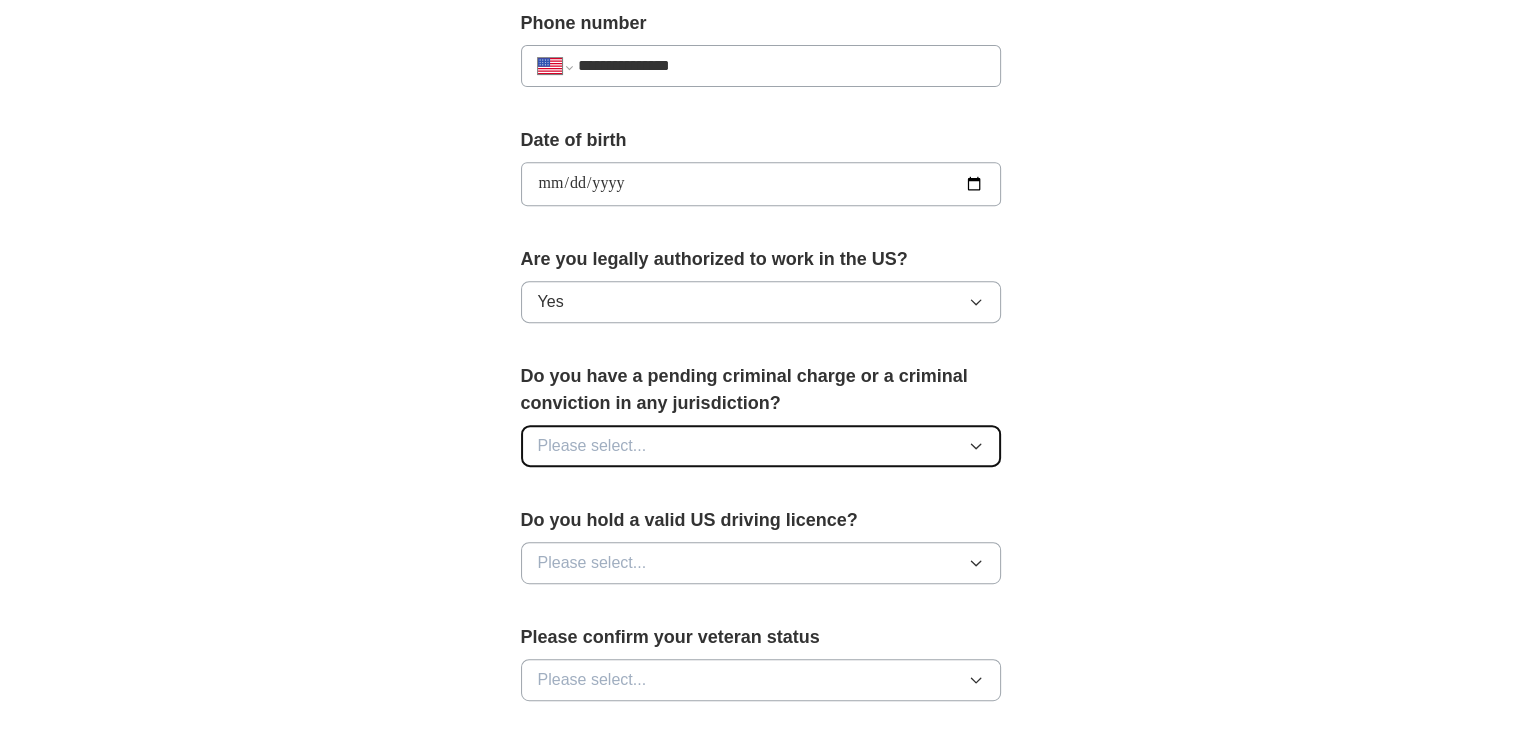 click on "Please select..." at bounding box center (592, 446) 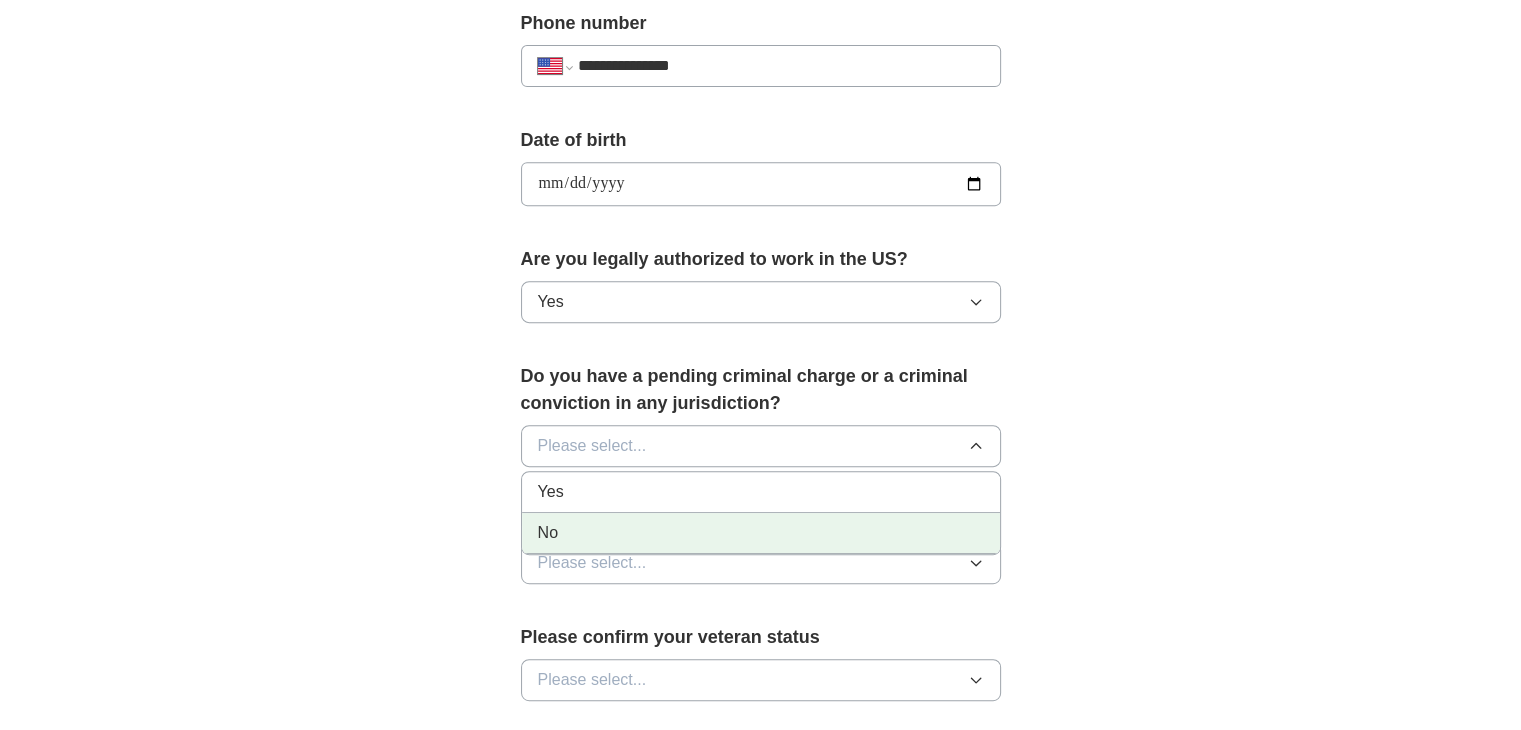 click on "No" at bounding box center (761, 533) 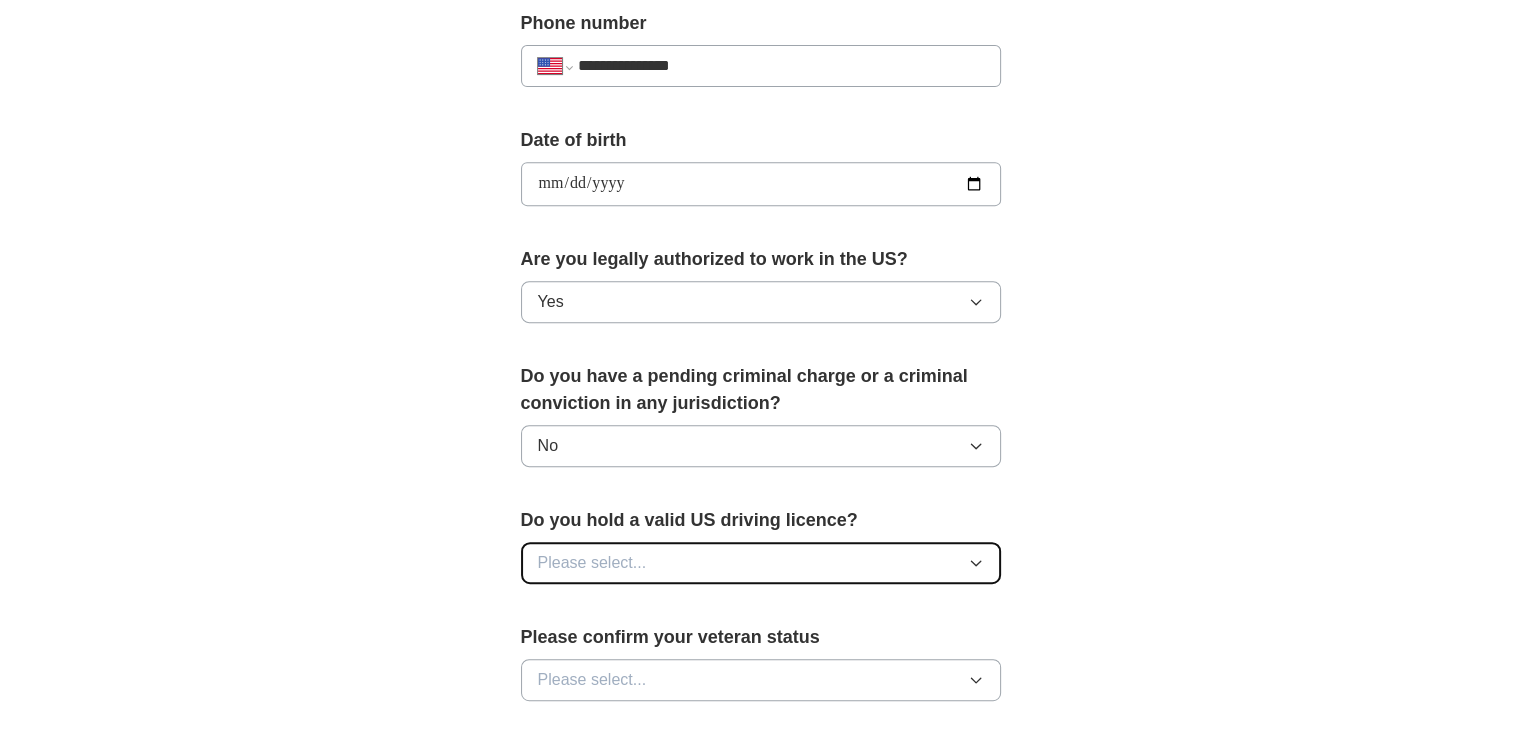 click on "Please select..." at bounding box center (592, 563) 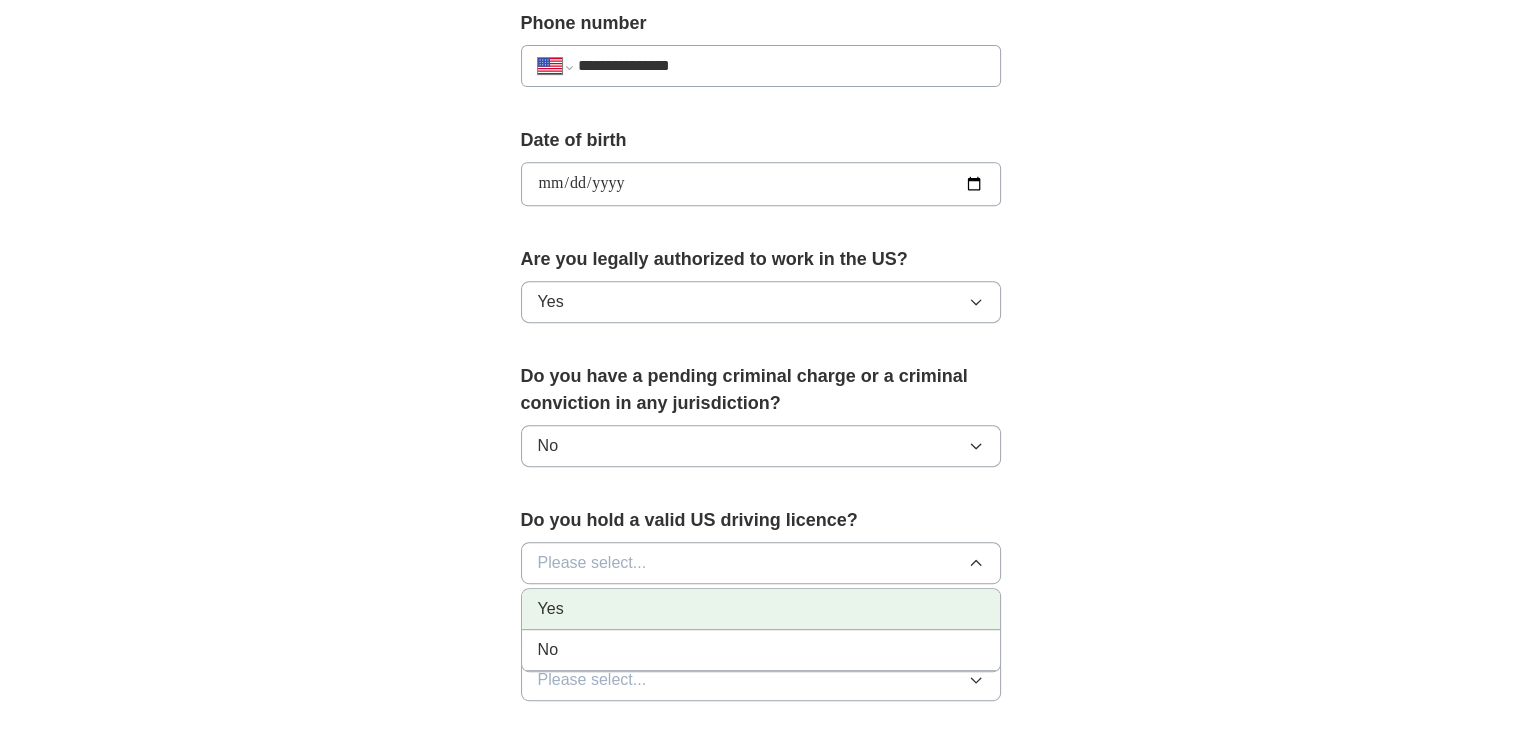click on "Yes" at bounding box center (551, 609) 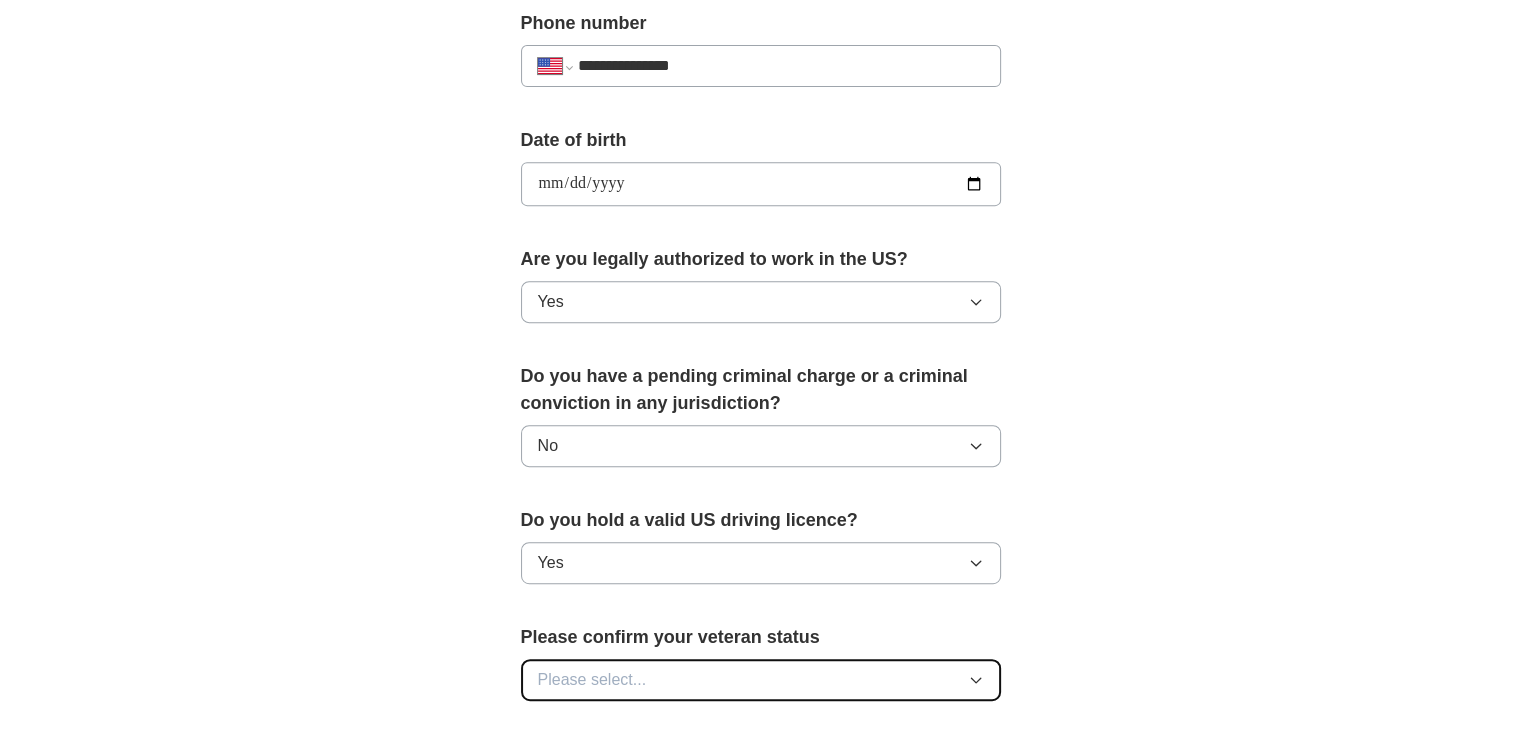 click on "Please select..." at bounding box center [592, 680] 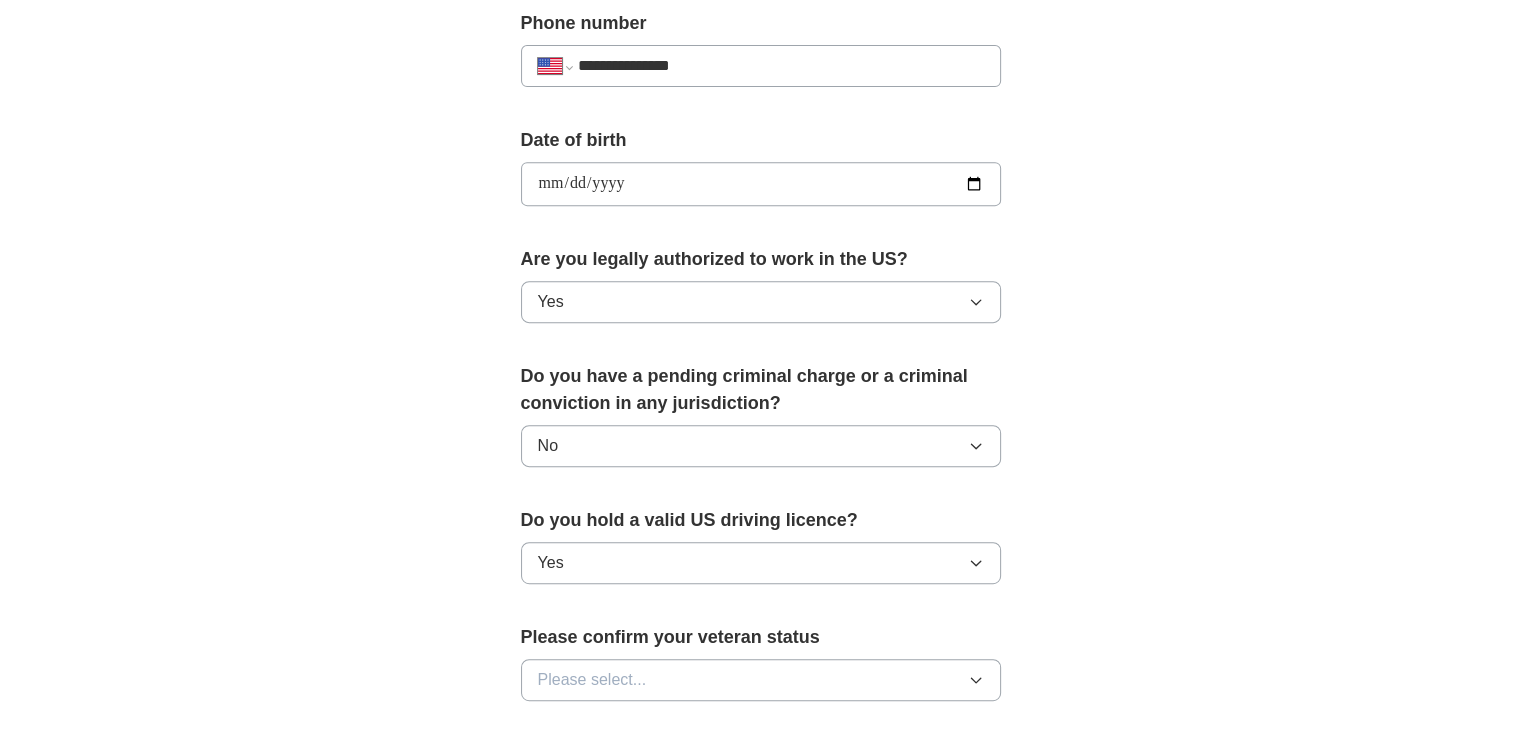 click on "**********" at bounding box center (761, 158) 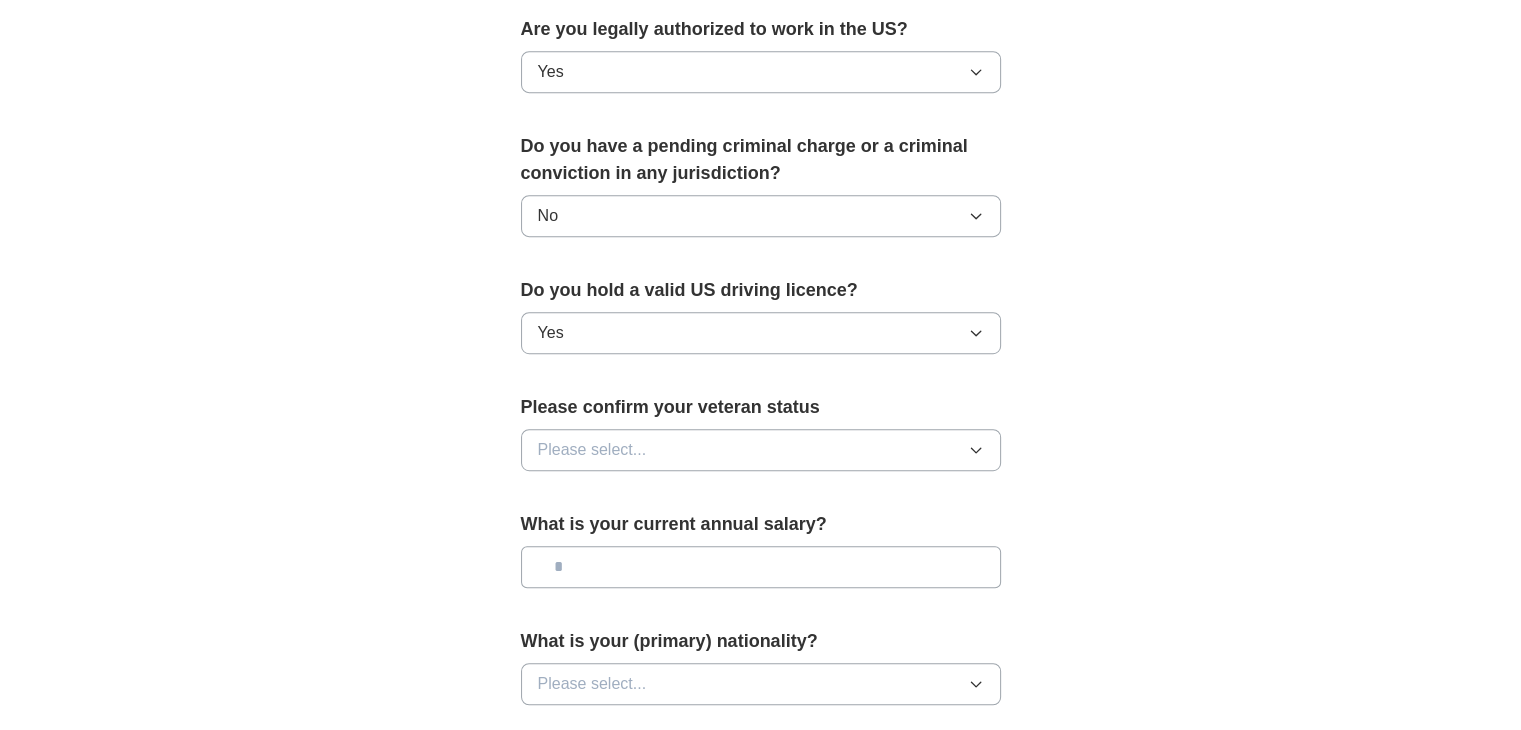 scroll, scrollTop: 1040, scrollLeft: 0, axis: vertical 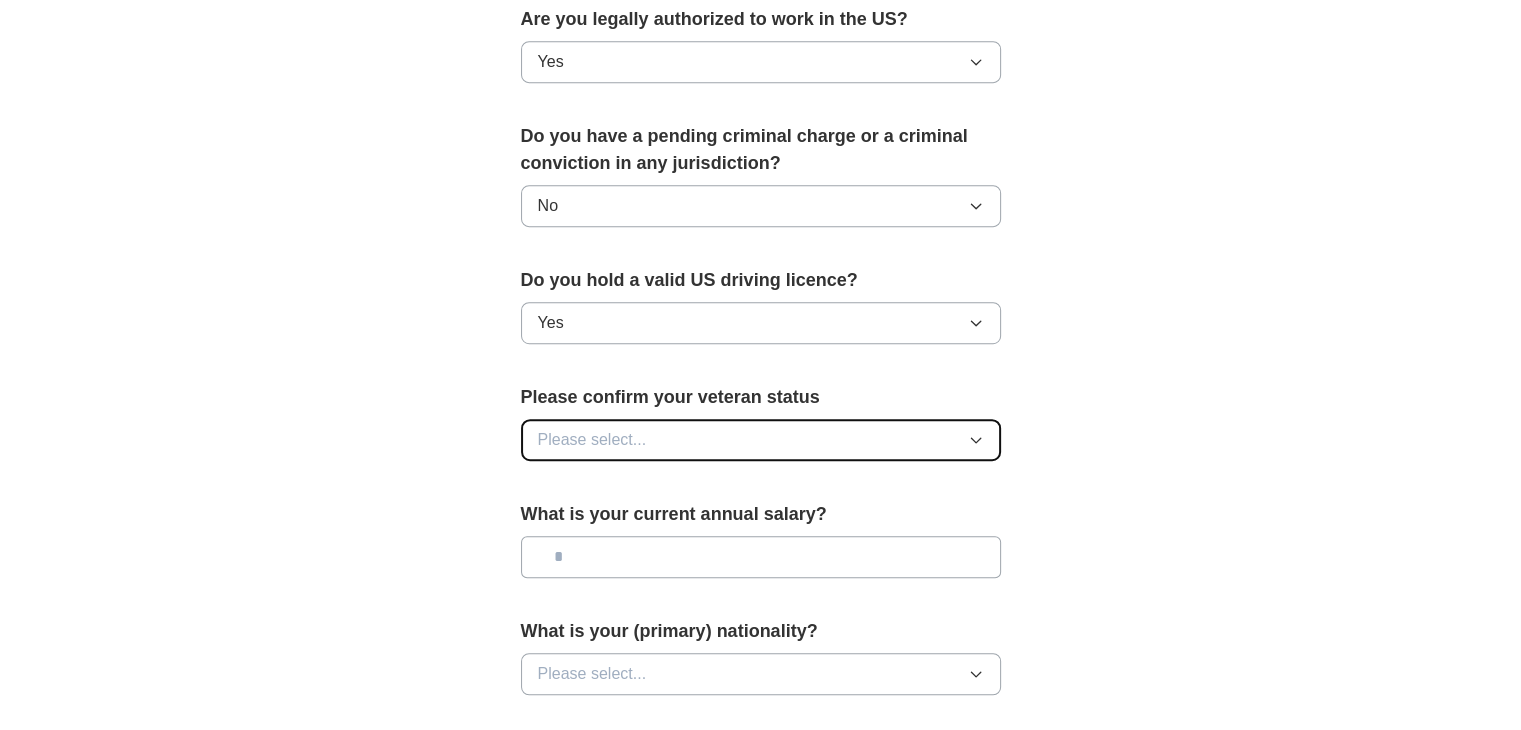 click on "Please select..." at bounding box center [761, 440] 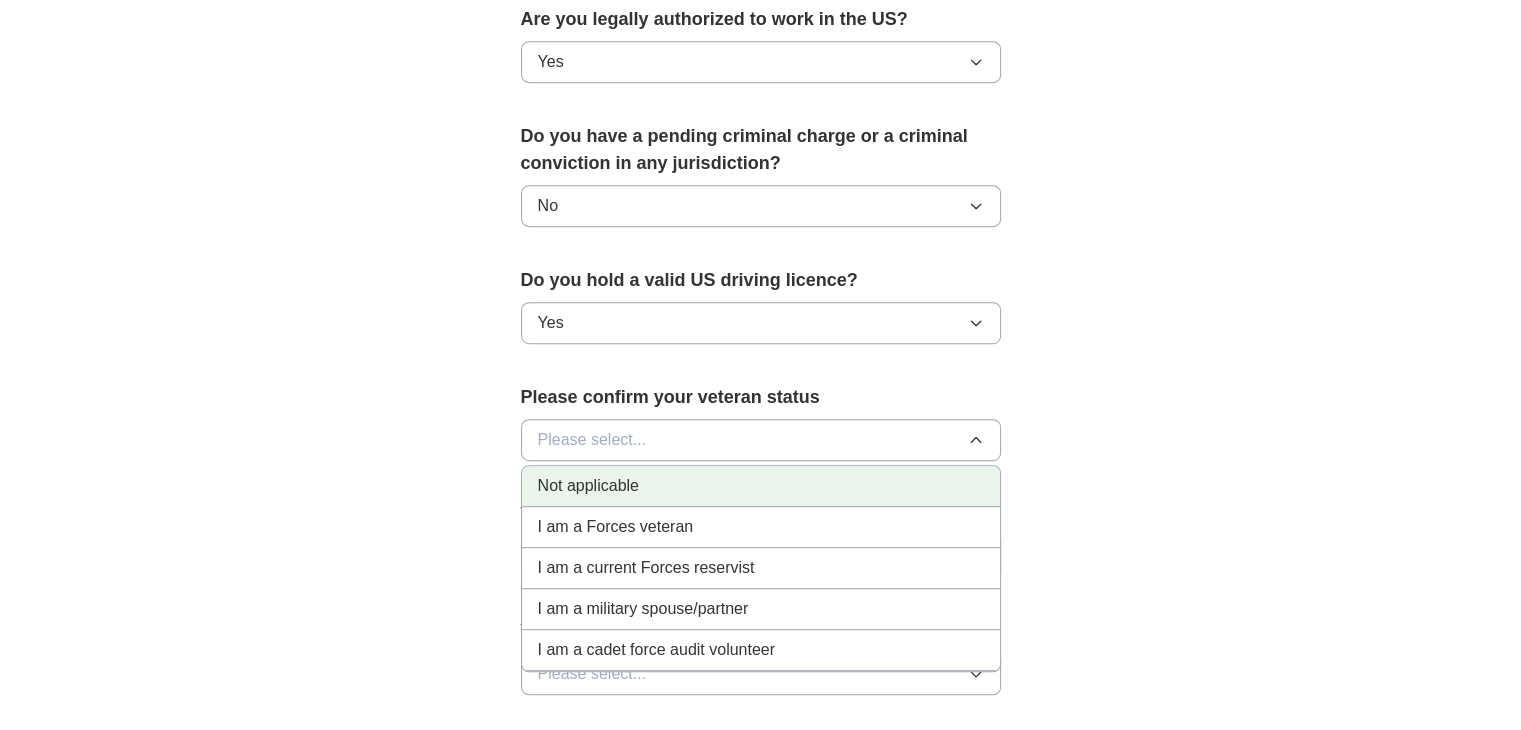 click on "Not applicable" at bounding box center (588, 486) 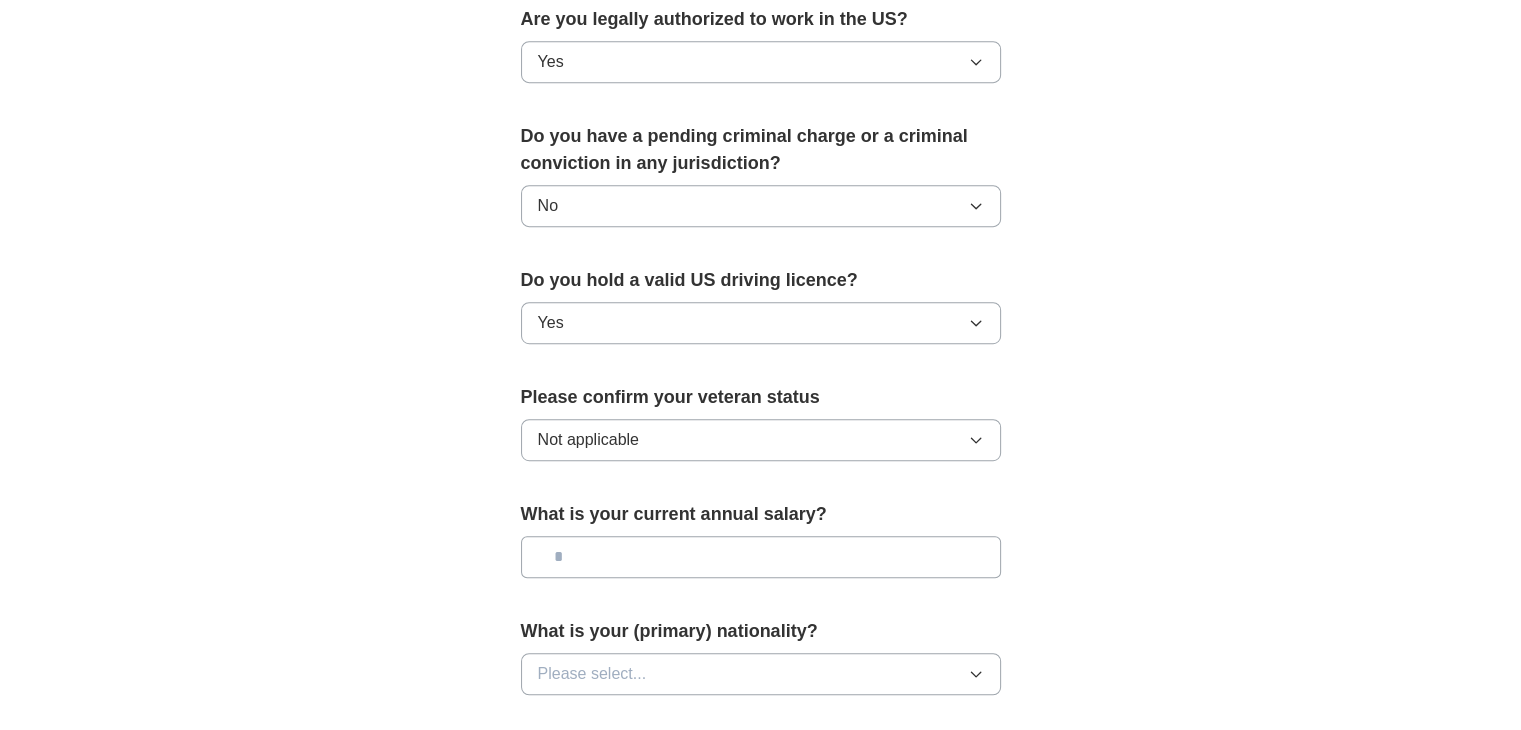 click at bounding box center [761, 557] 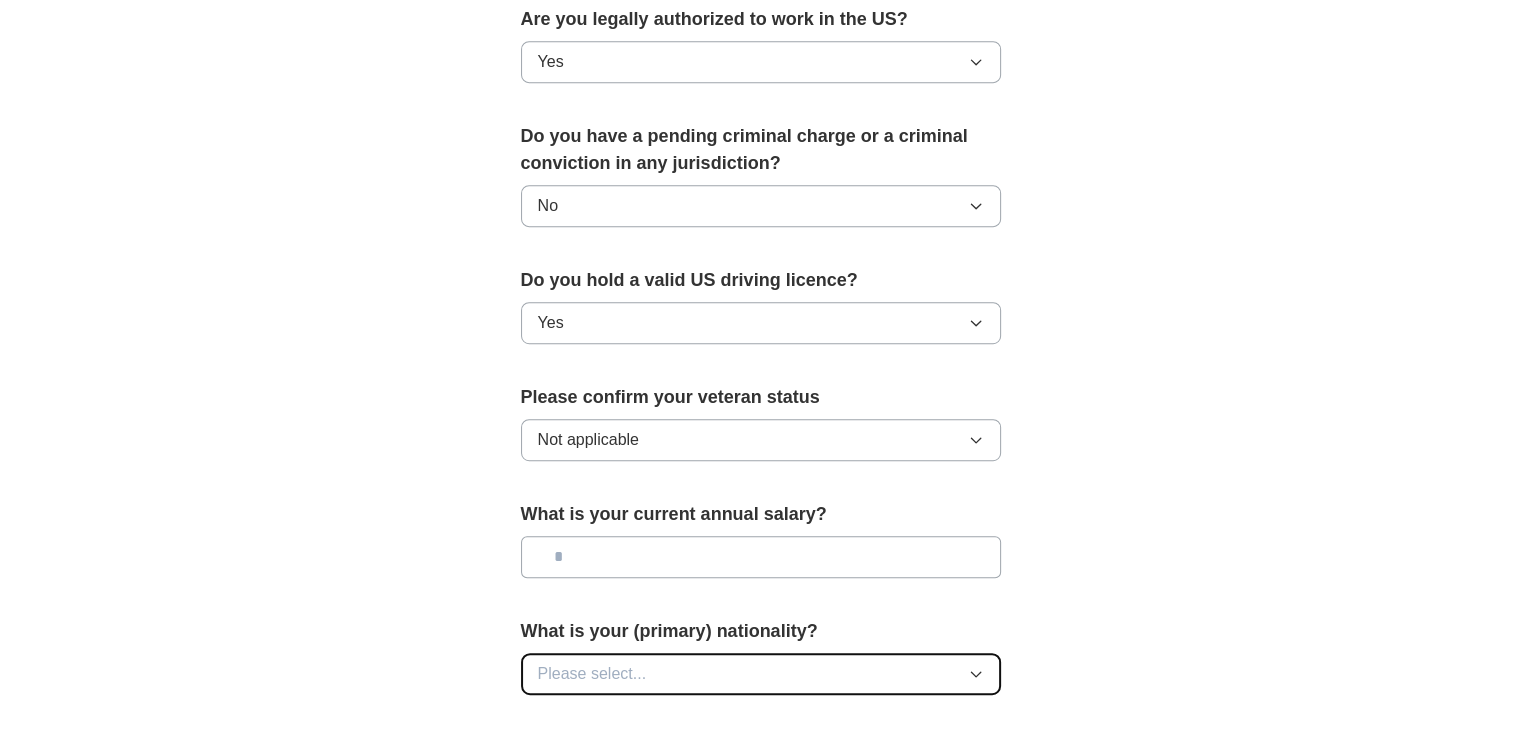 click on "Please select..." at bounding box center [592, 674] 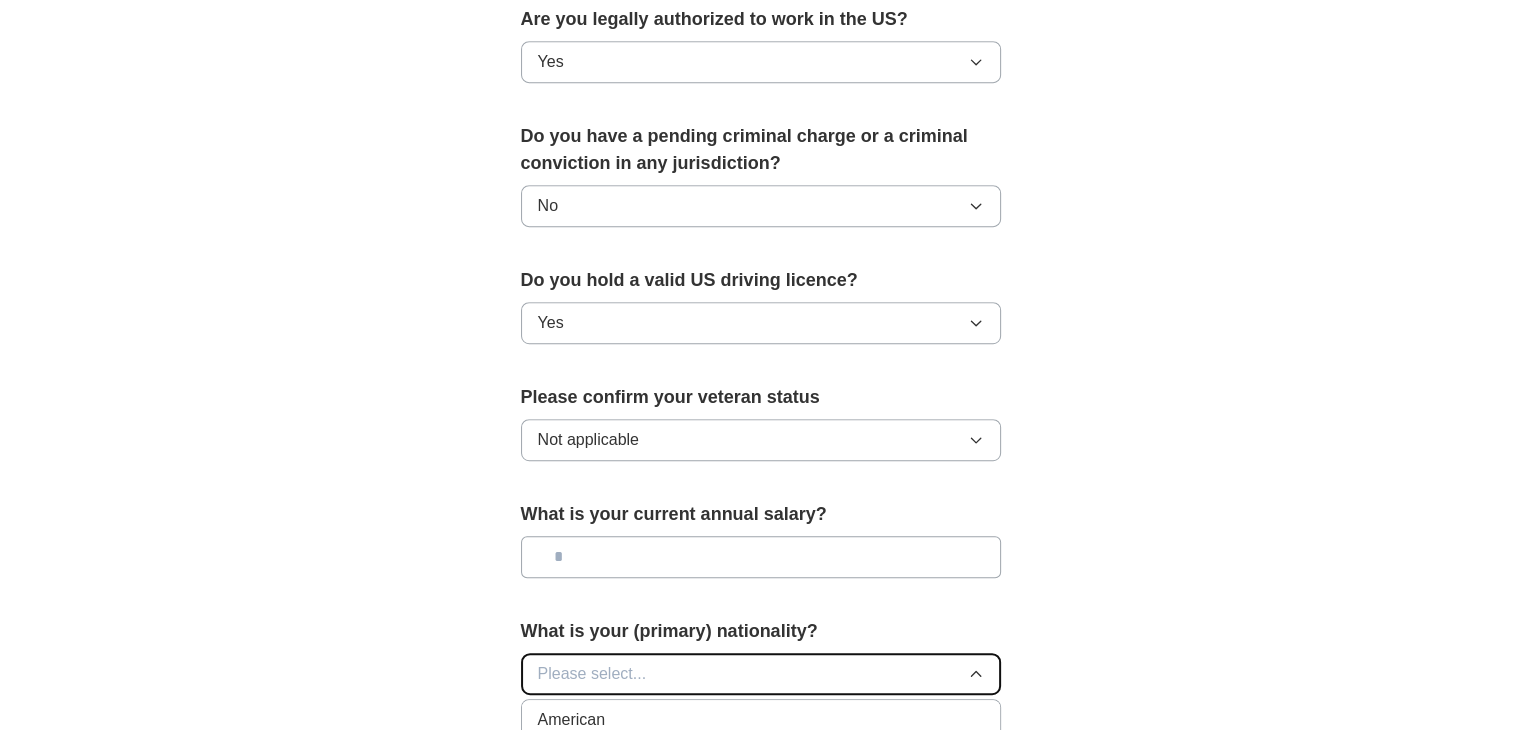 type 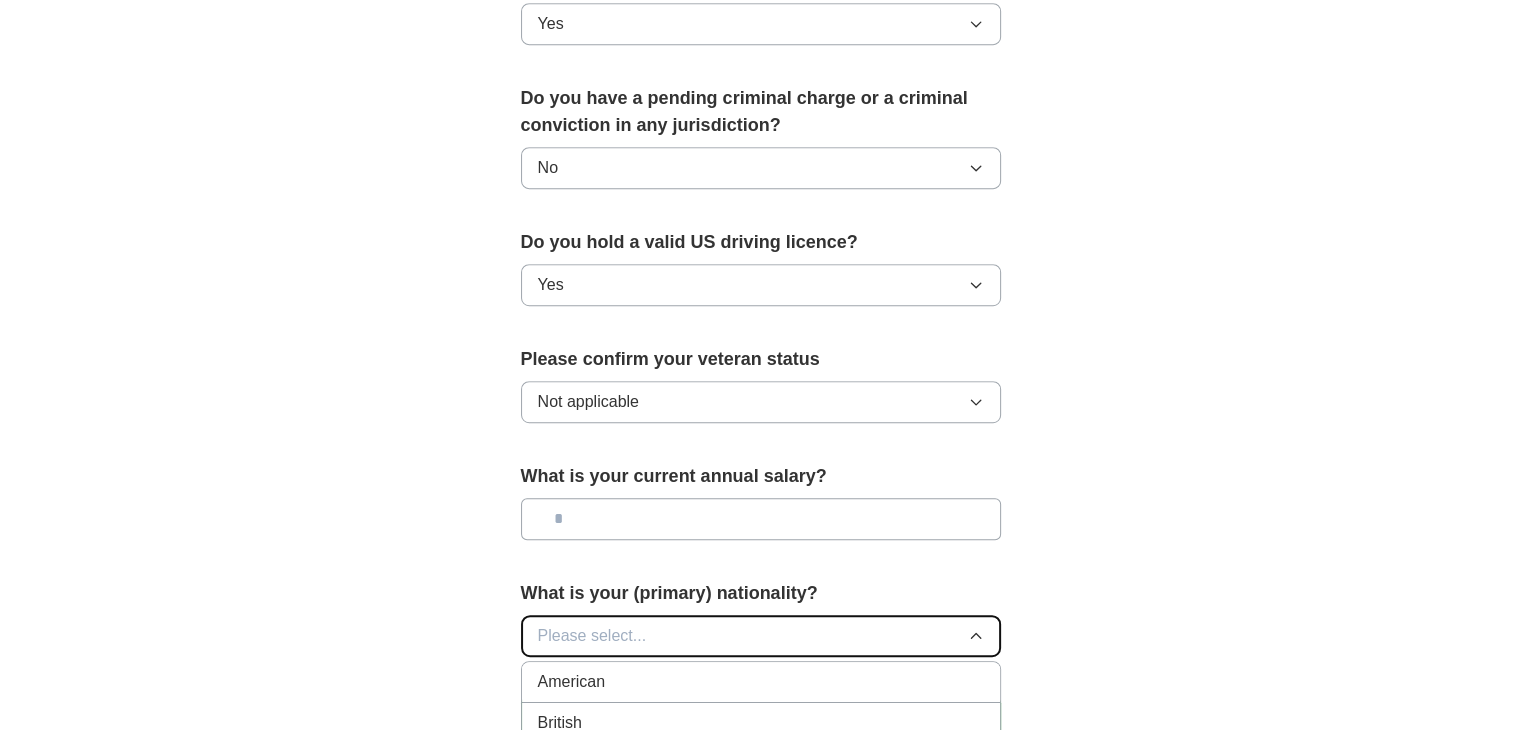 scroll, scrollTop: 1080, scrollLeft: 0, axis: vertical 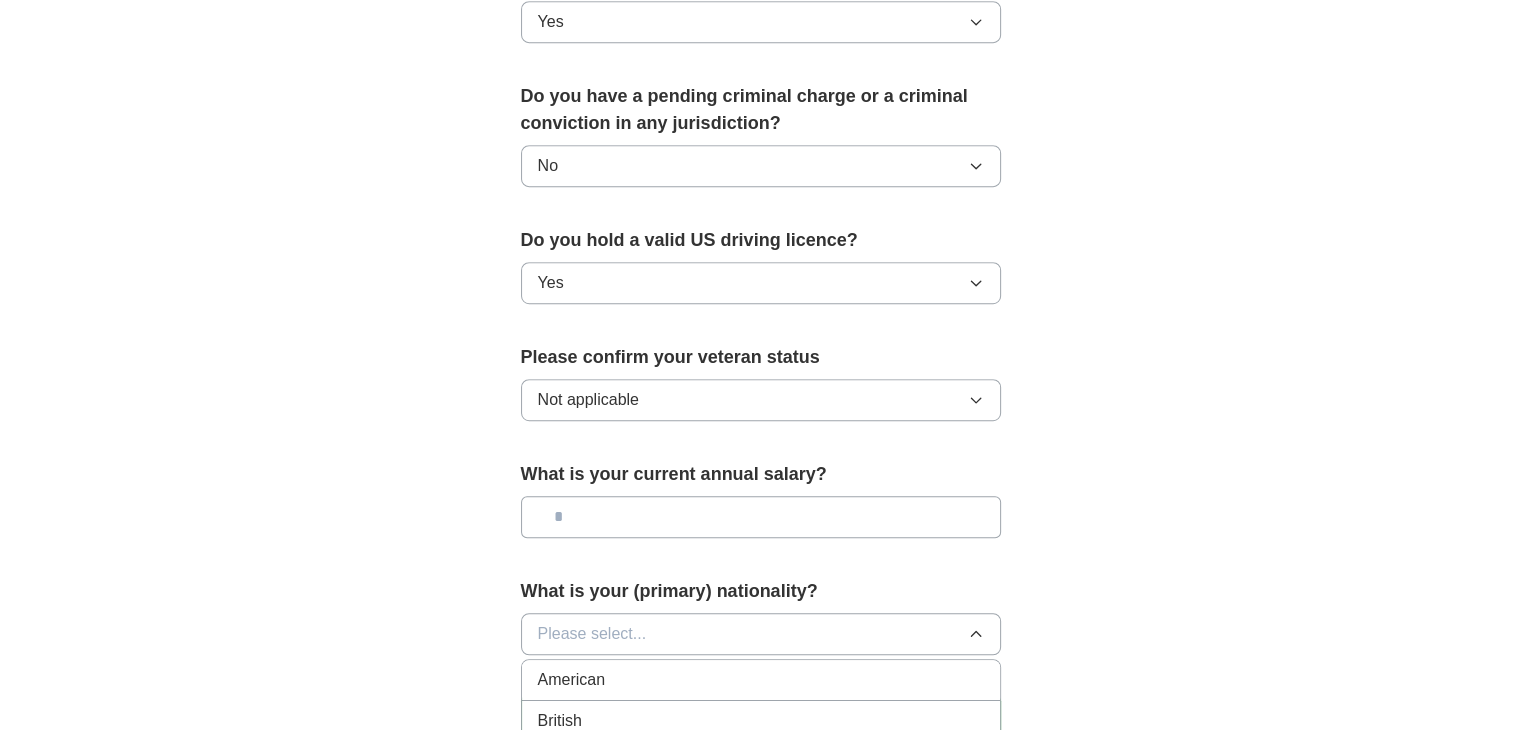 click on "American" at bounding box center (572, 680) 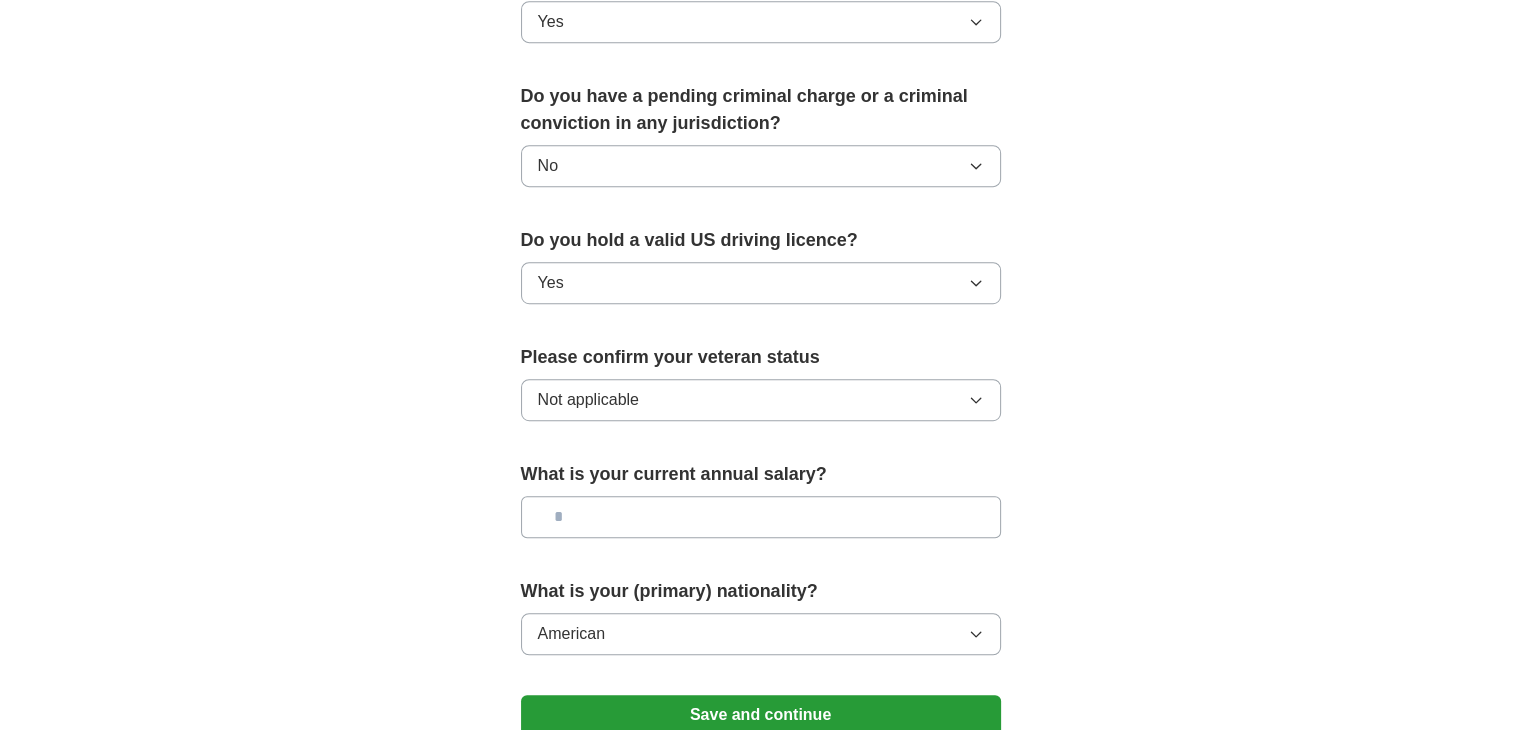 click on "**********" at bounding box center [761, -122] 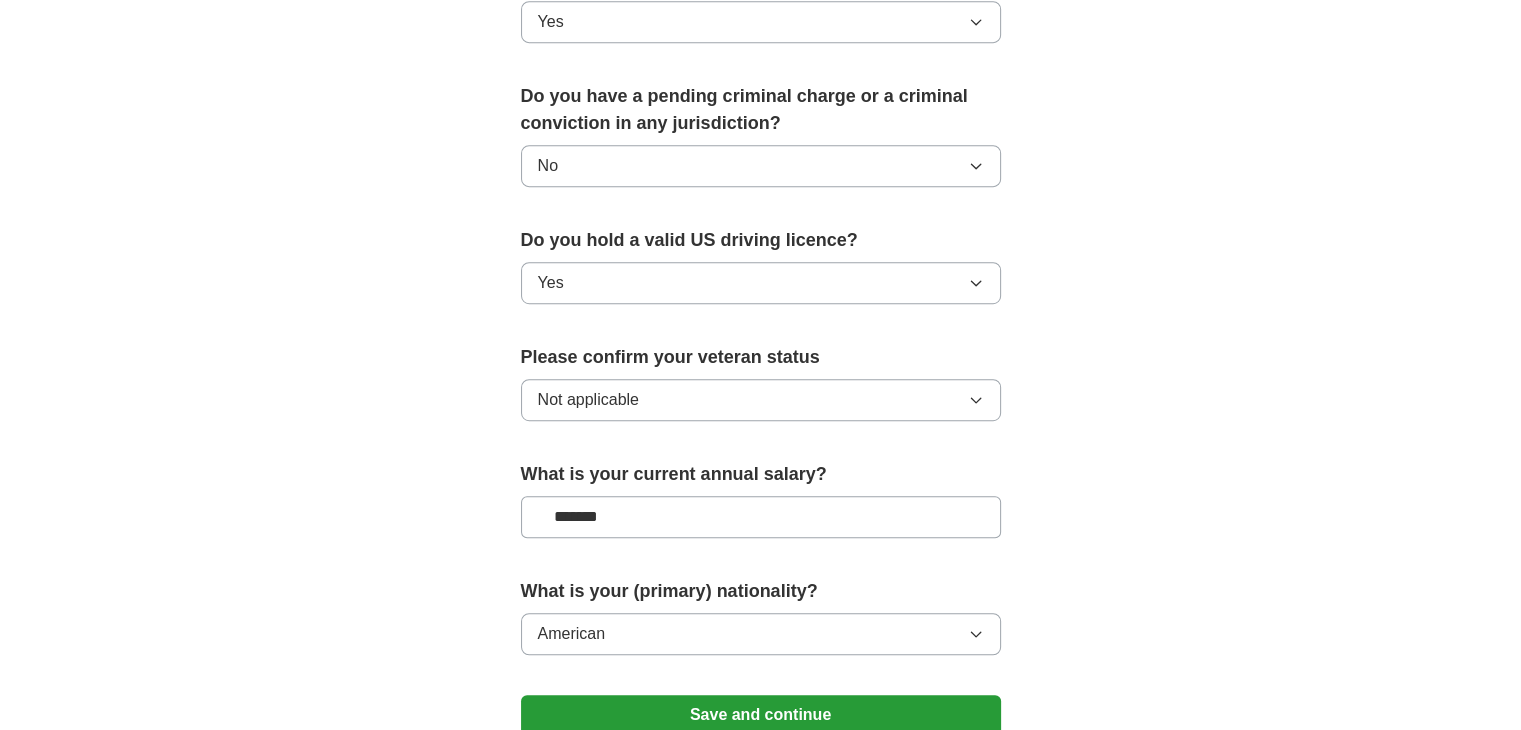 type on "*******" 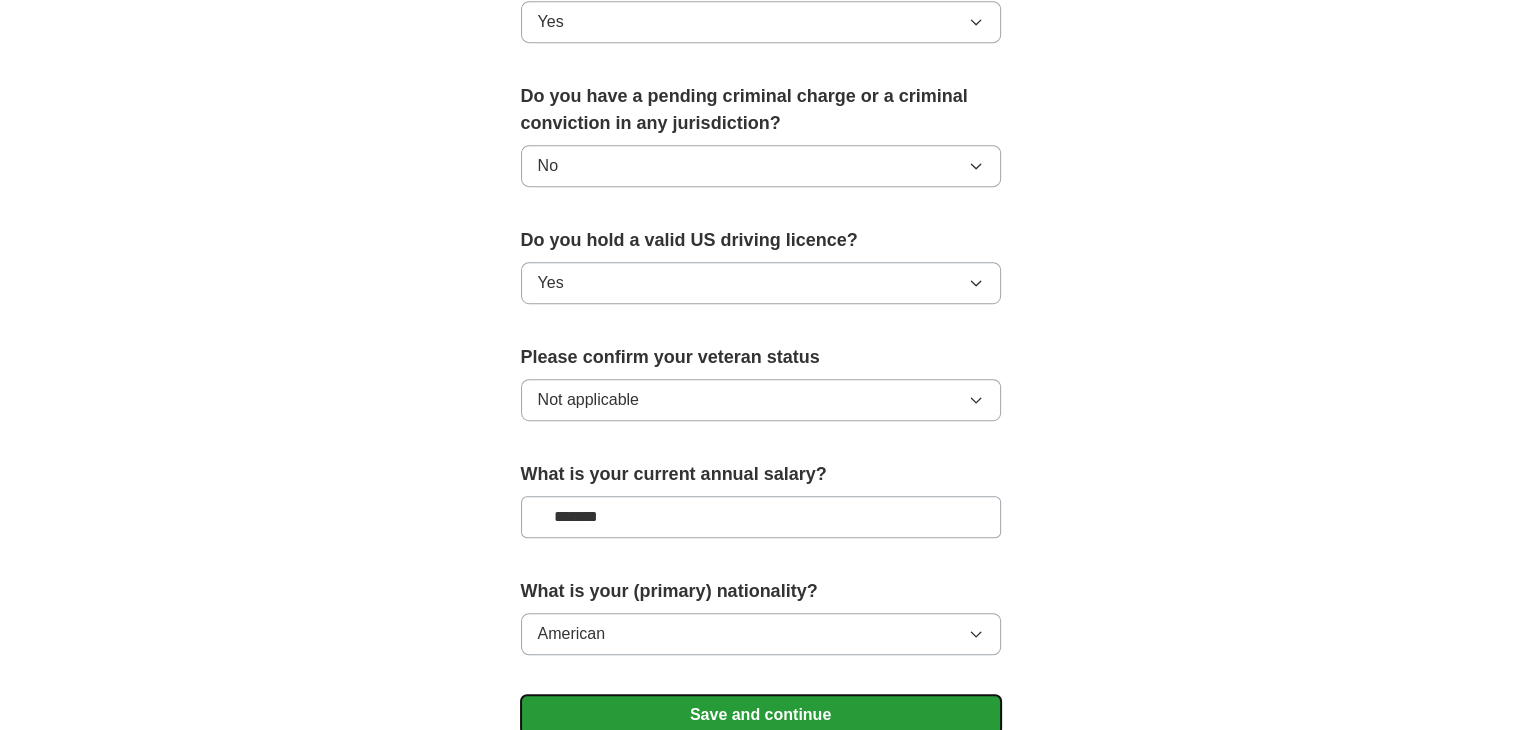 click on "Save and continue" at bounding box center (761, 715) 